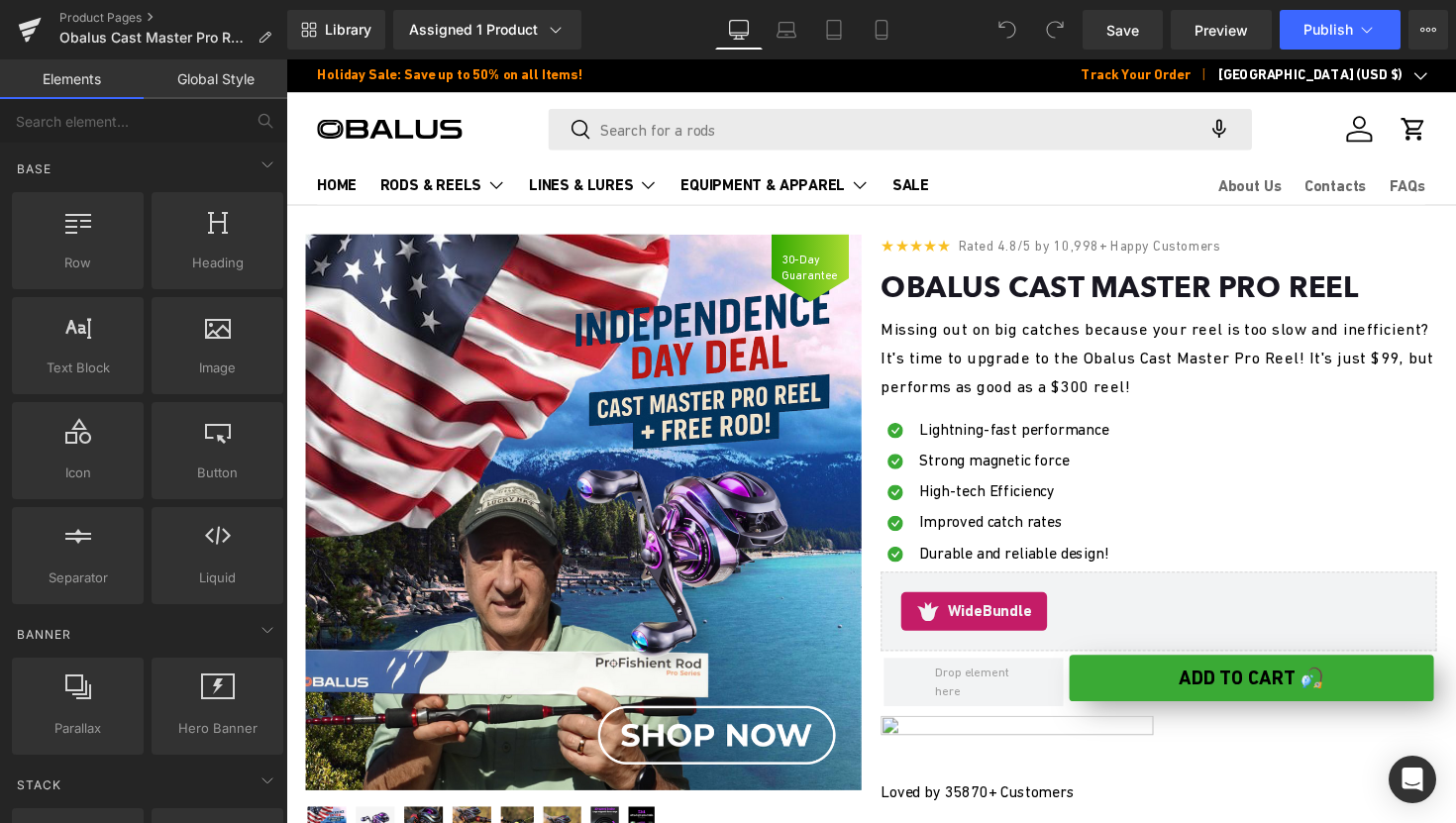 scroll, scrollTop: 0, scrollLeft: 0, axis: both 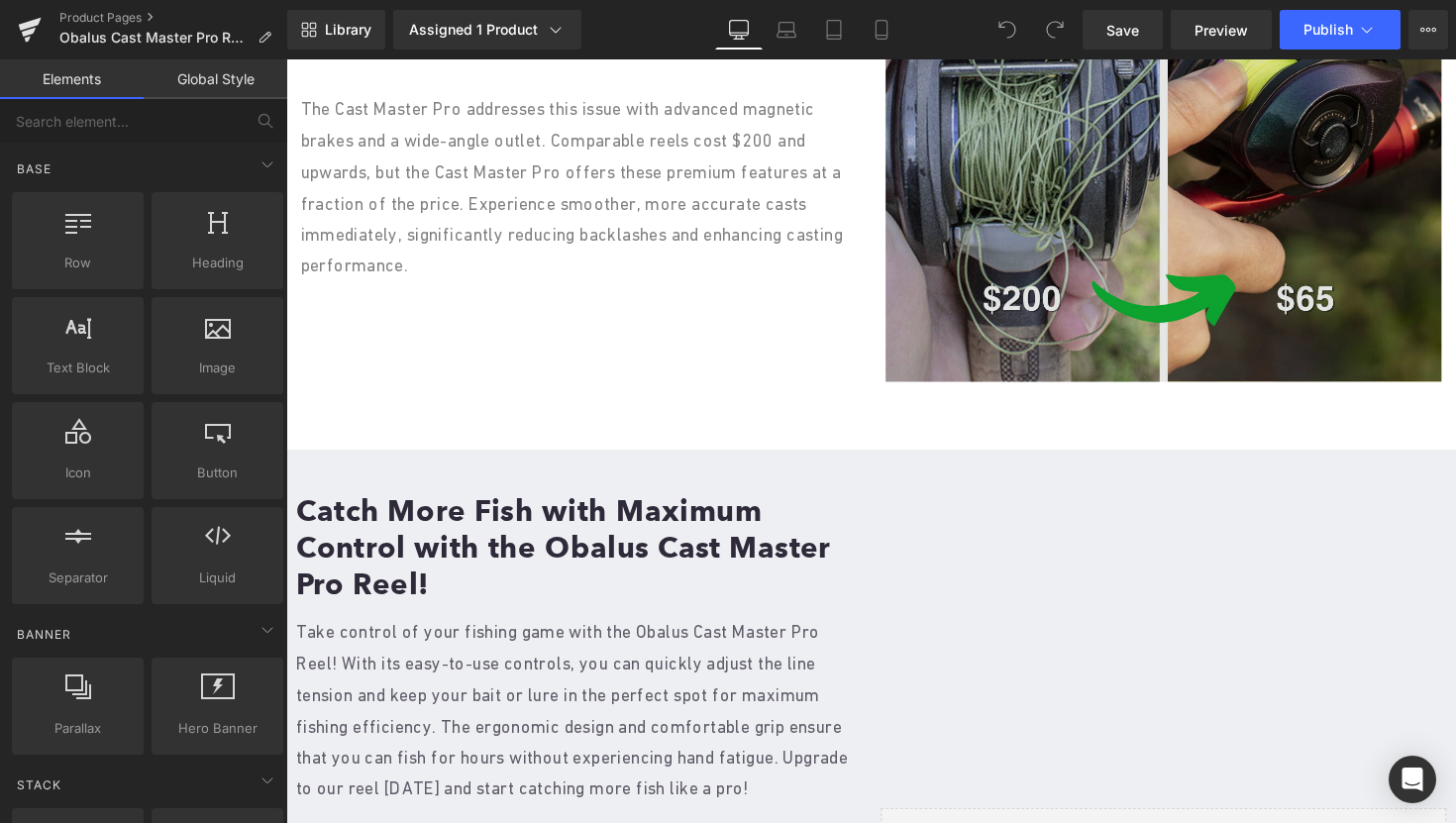 click at bounding box center [1185, 105] 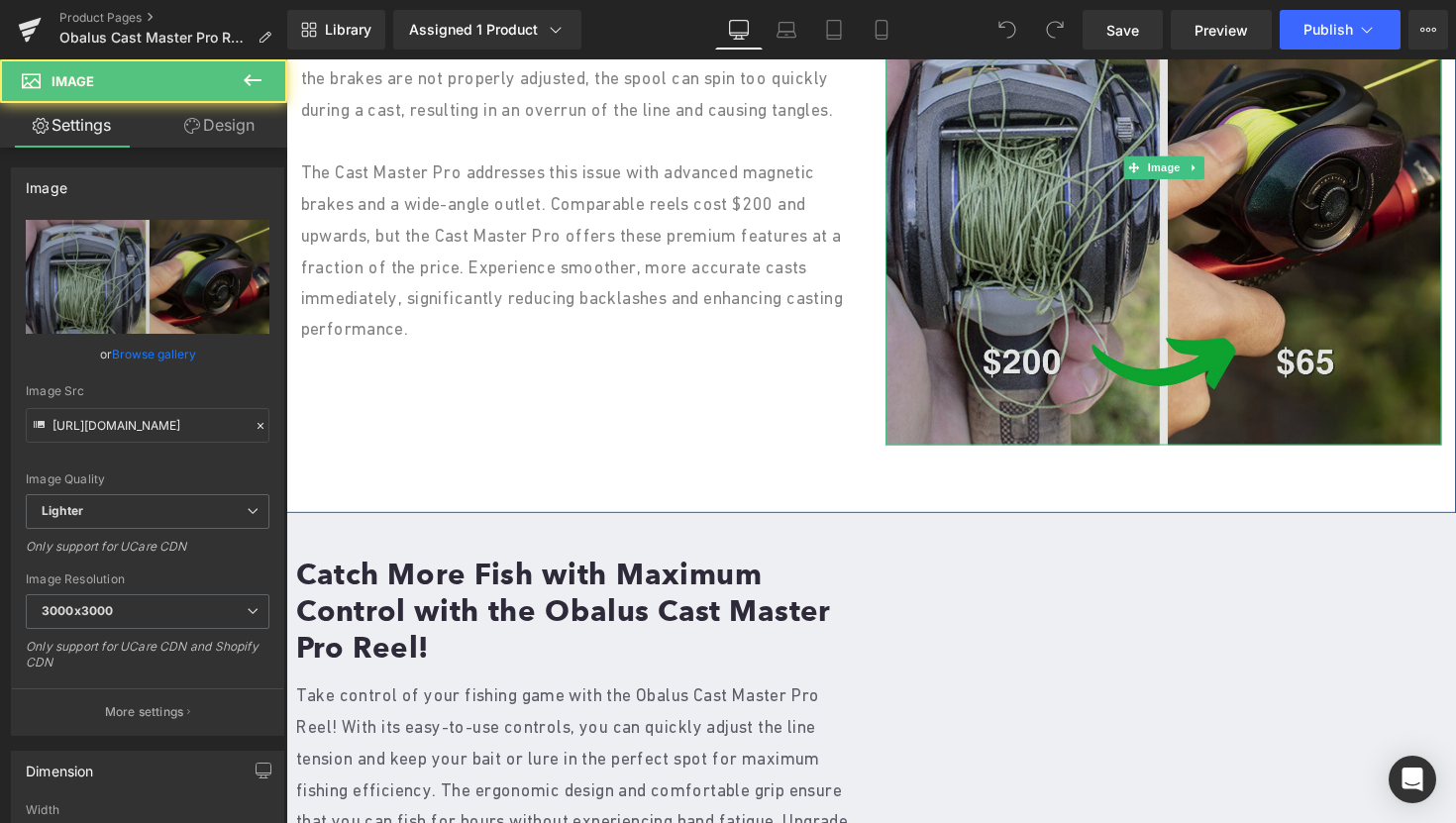 scroll, scrollTop: 1681, scrollLeft: 0, axis: vertical 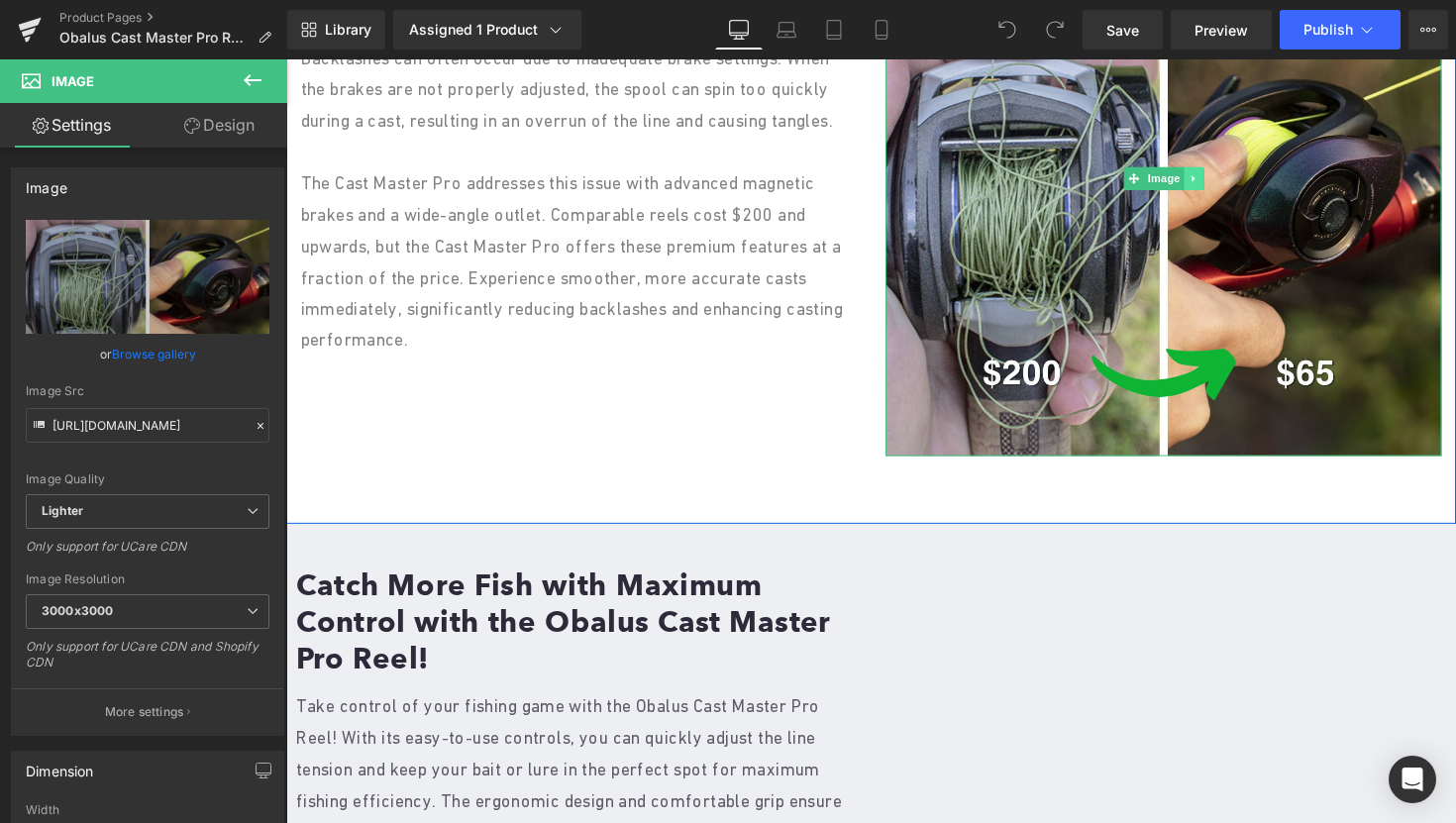 click at bounding box center (1215, 181) 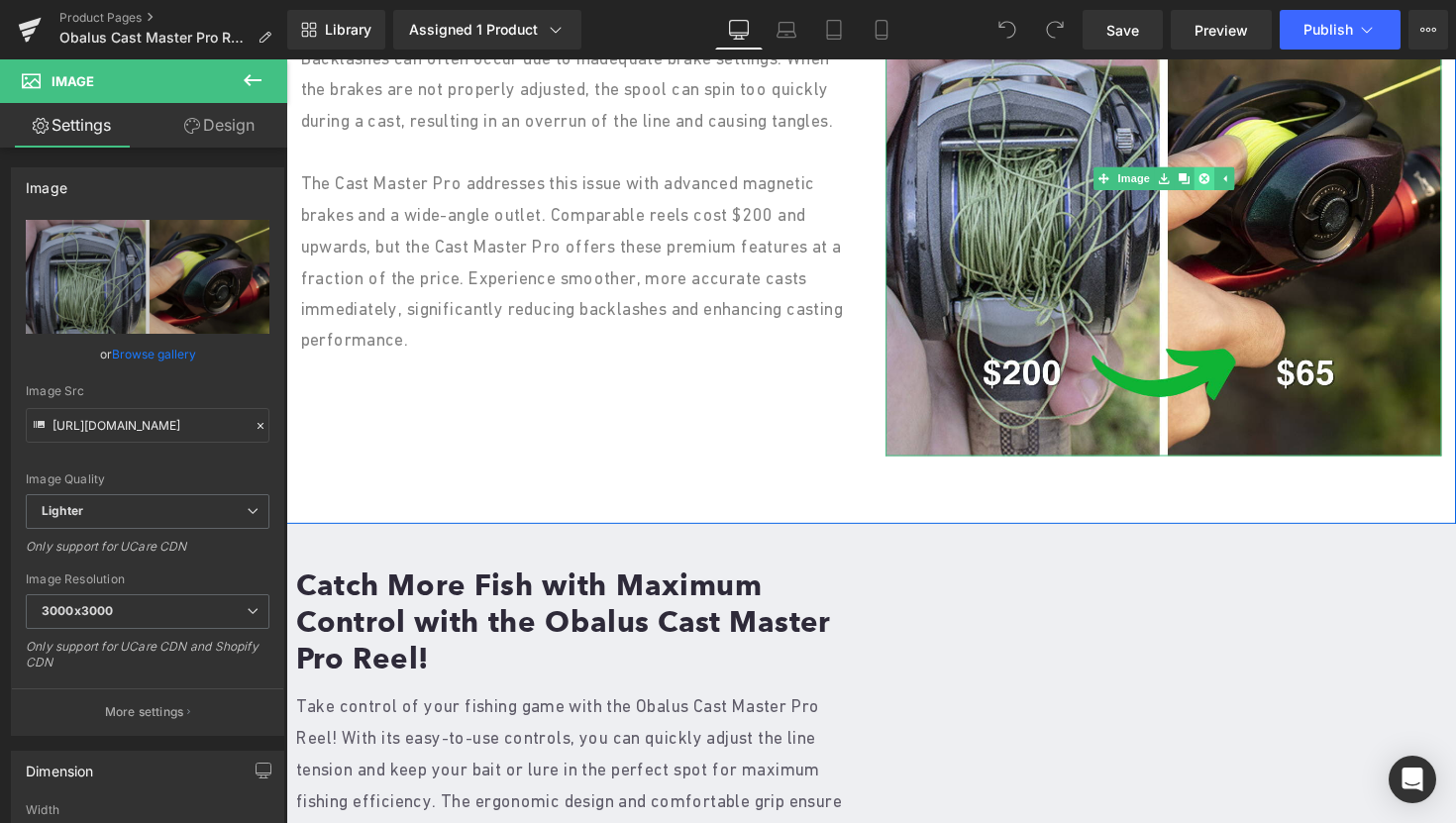 click at bounding box center [1226, 181] 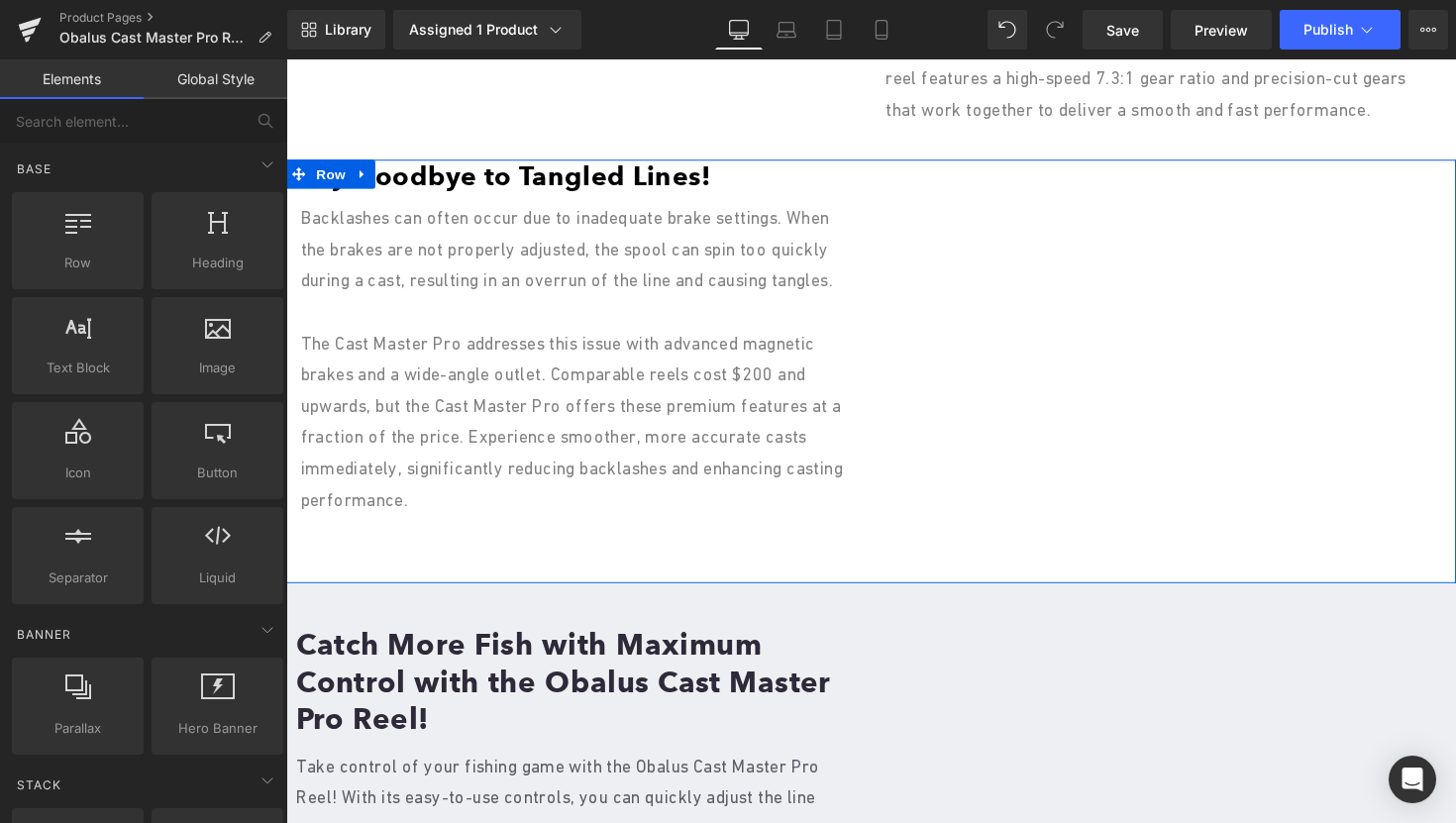 scroll, scrollTop: 1376, scrollLeft: 0, axis: vertical 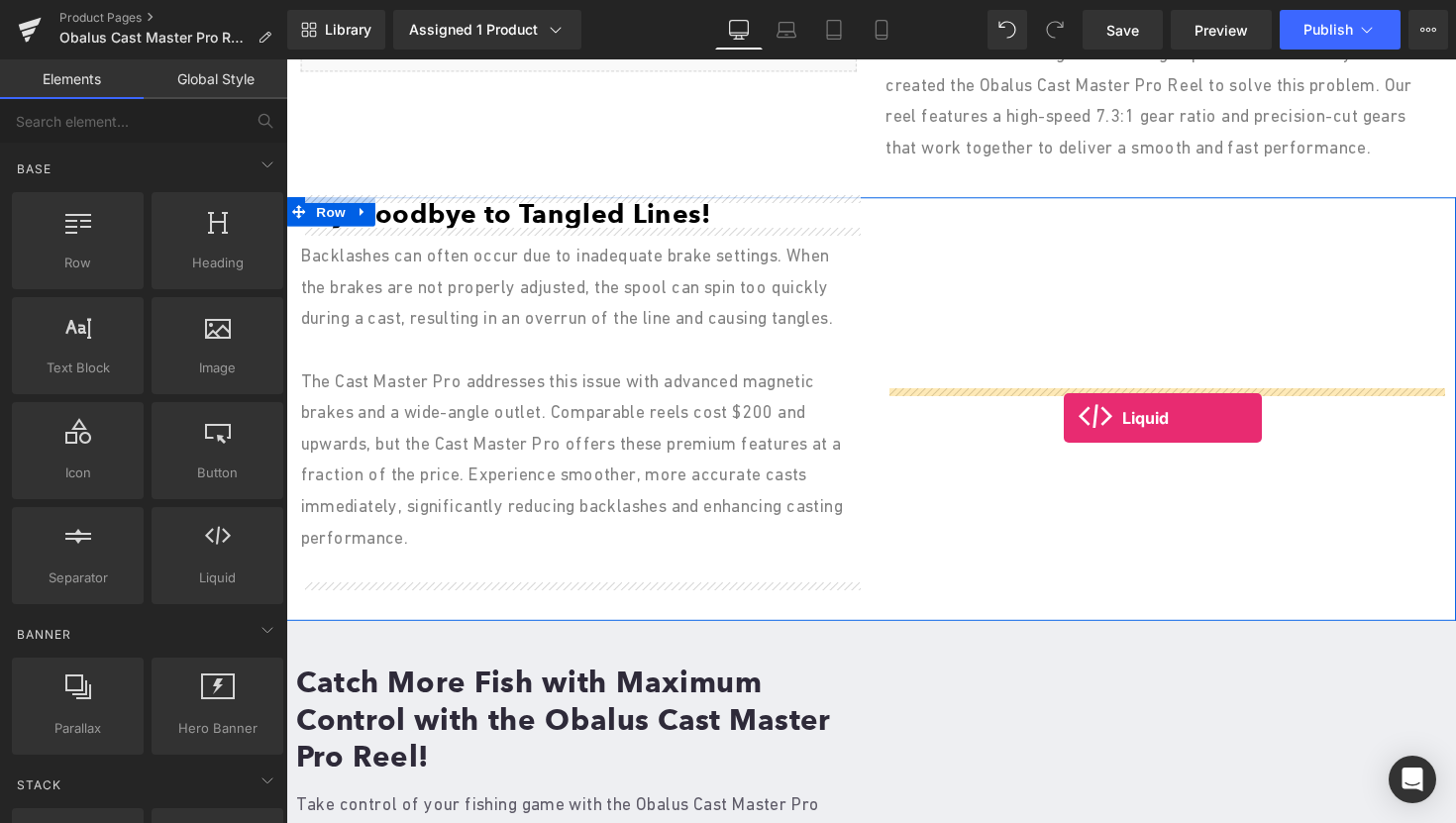 drag, startPoint x: 475, startPoint y: 613, endPoint x: 1083, endPoint y: 426, distance: 636.1077 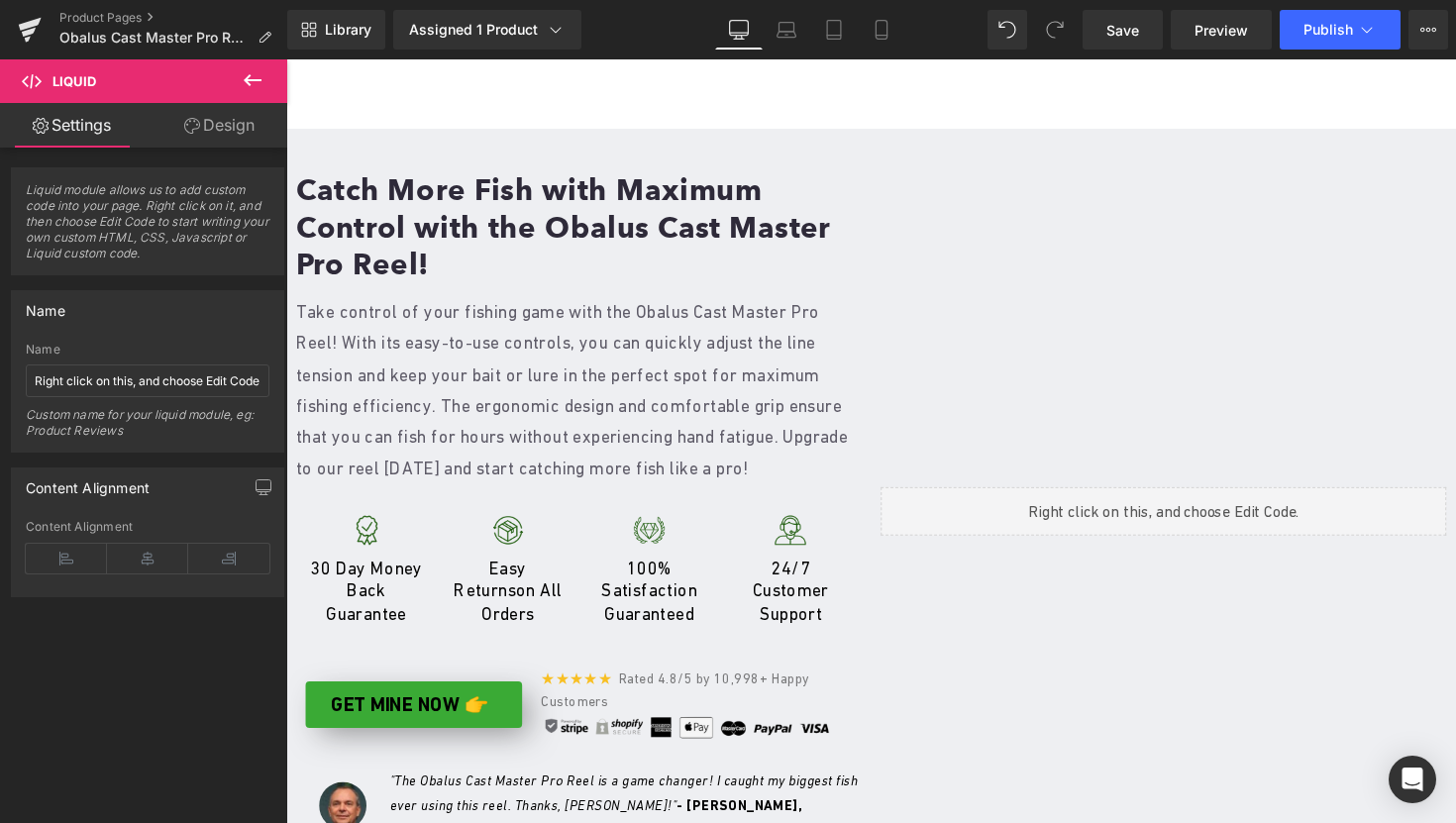 scroll, scrollTop: 1879, scrollLeft: 0, axis: vertical 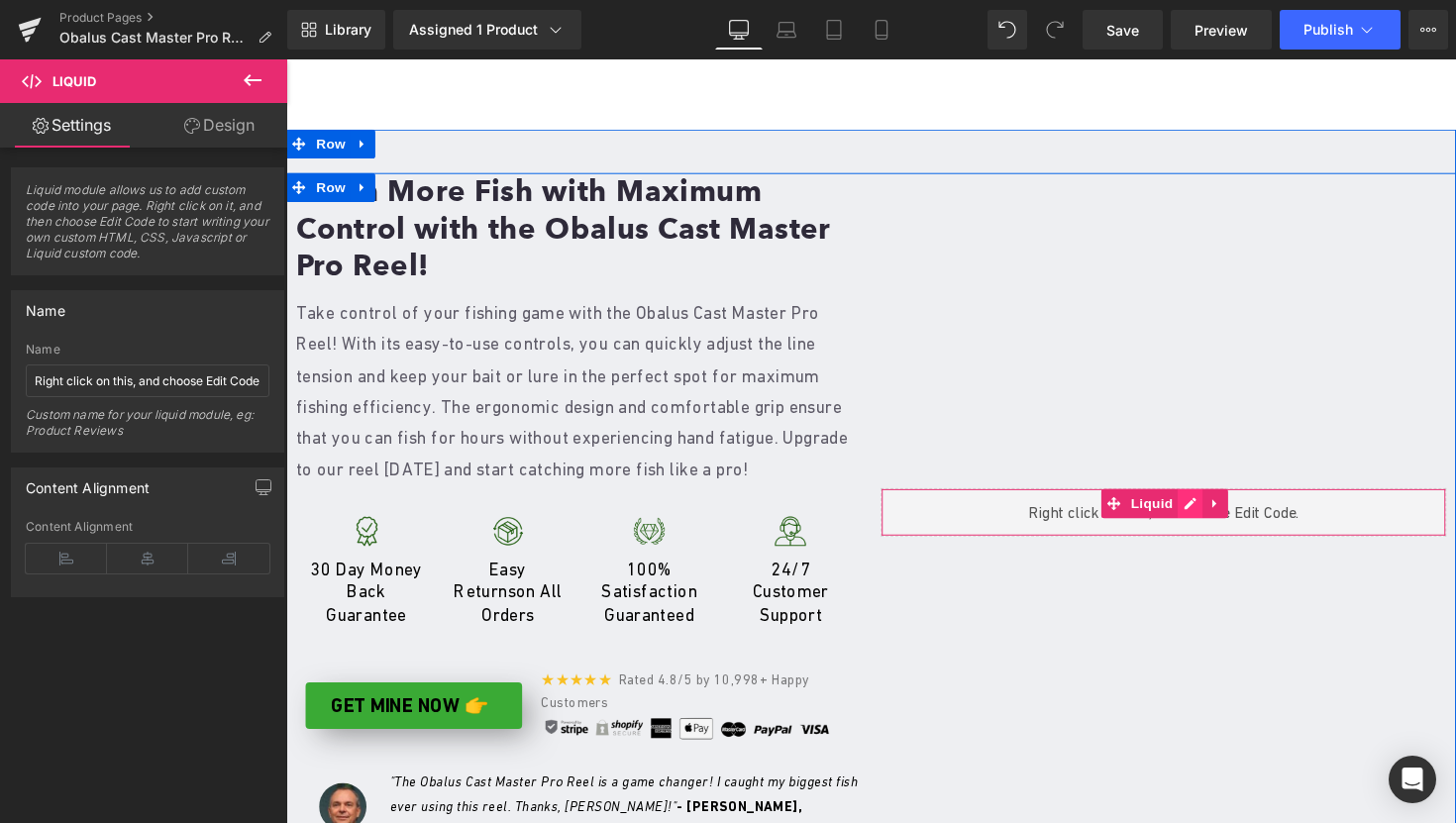 click on "Liquid" at bounding box center (1185, 524) 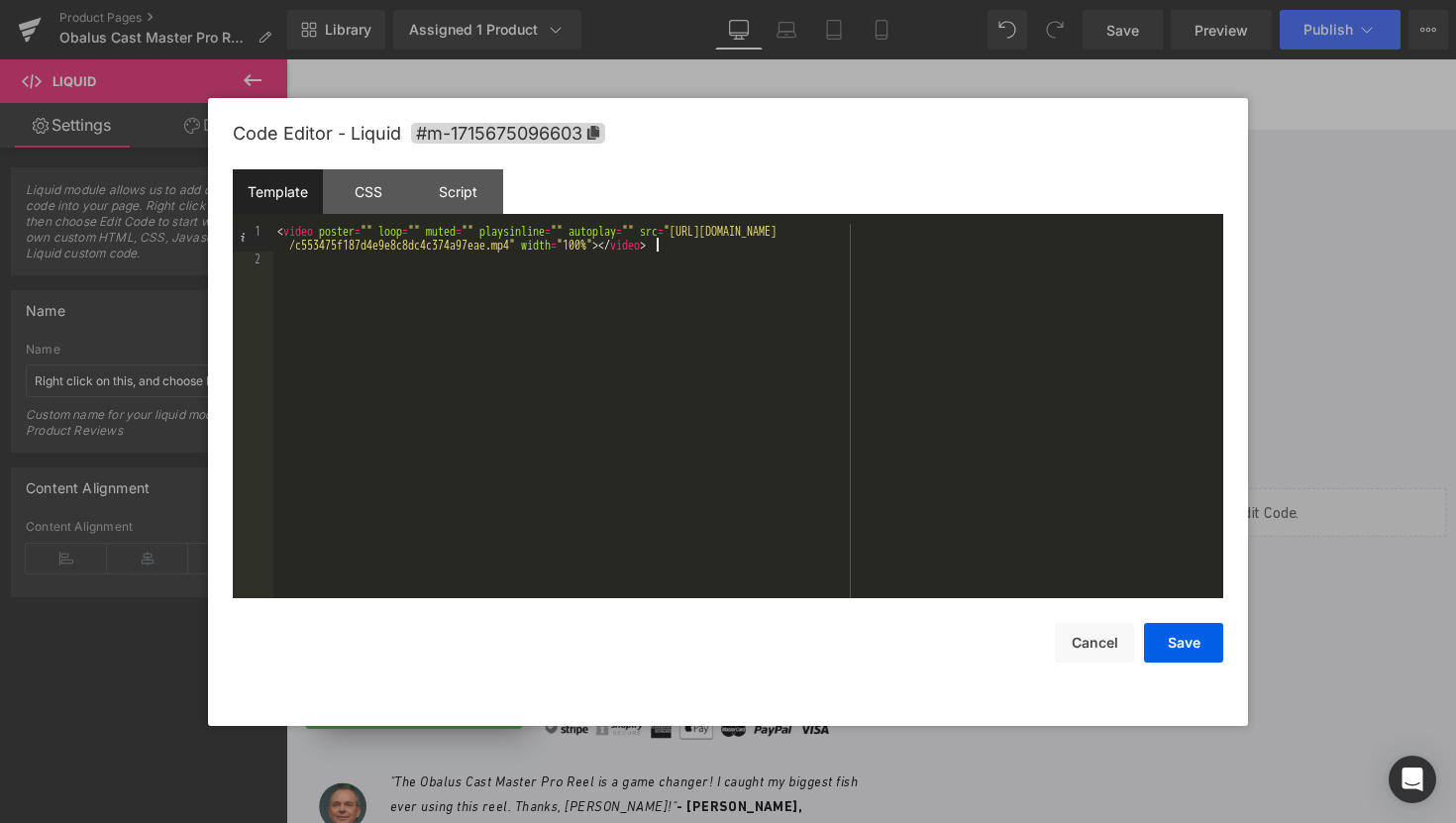 click on "< video   poster = ""   loop = ""   muted = ""   playsinline = ""   autoplay = ""   src = "[URL][DOMAIN_NAME]    /c553475f187d4e9e8c8dc4c374a97eae.mp4"   width = "100%" > </ video >" at bounding box center [748, 432] 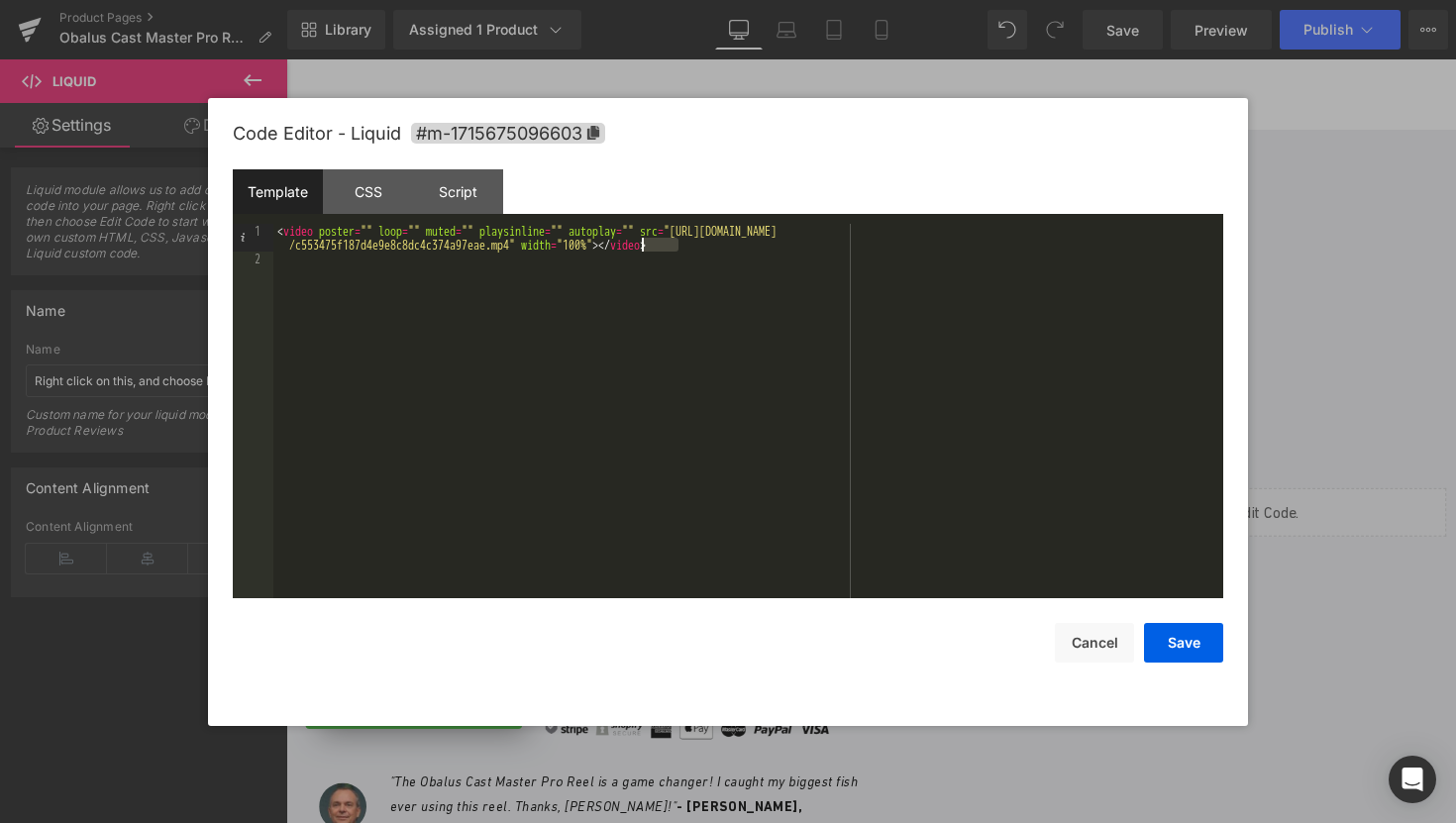 click on "< video   poster = ""   loop = ""   muted = ""   playsinline = ""   autoplay = ""   src = "[URL][DOMAIN_NAME]    /c553475f187d4e9e8c8dc4c374a97eae.mp4"   width = "100%" > </ video >" at bounding box center (748, 432) 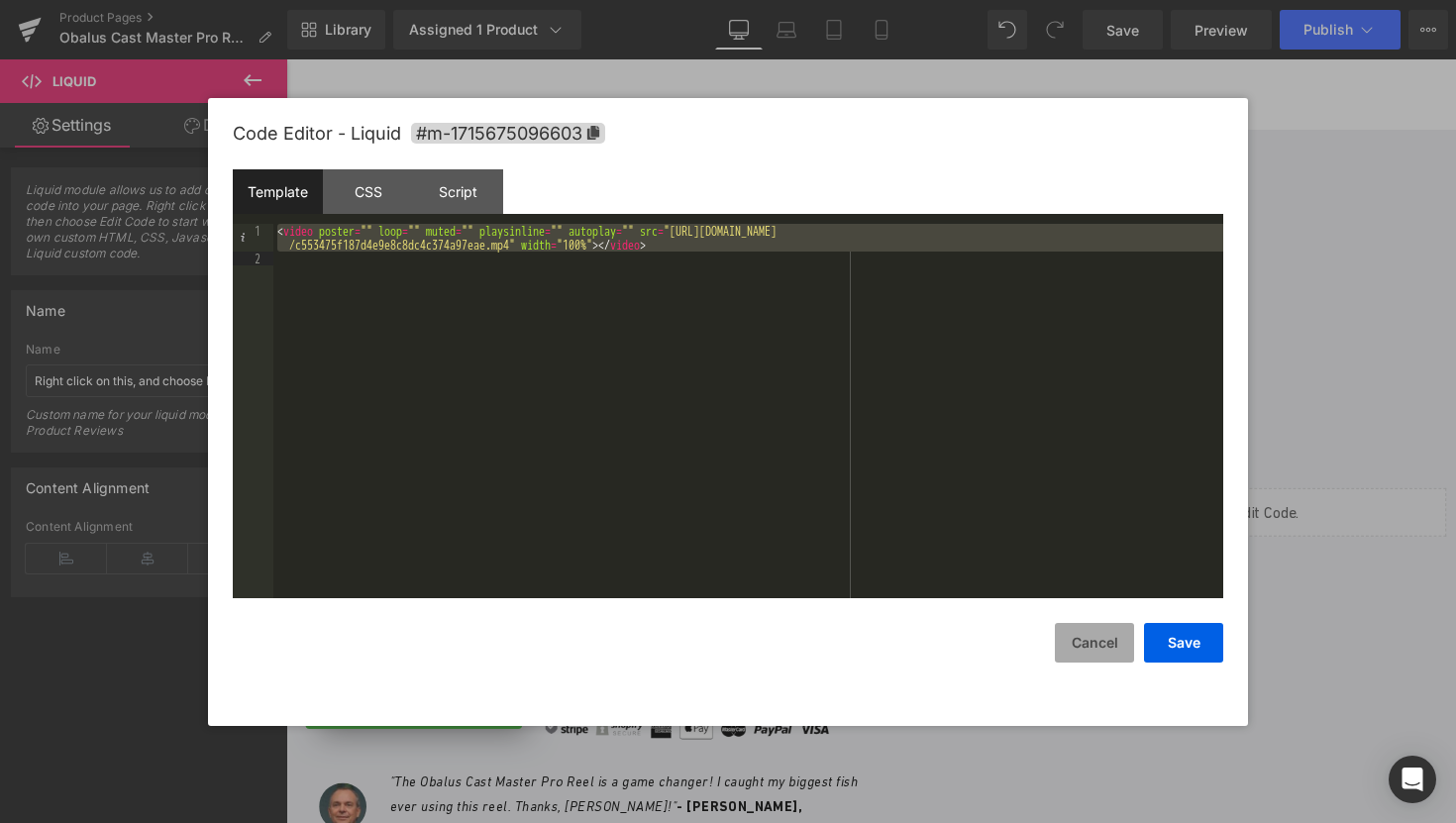 click on "Cancel" at bounding box center (1094, 643) 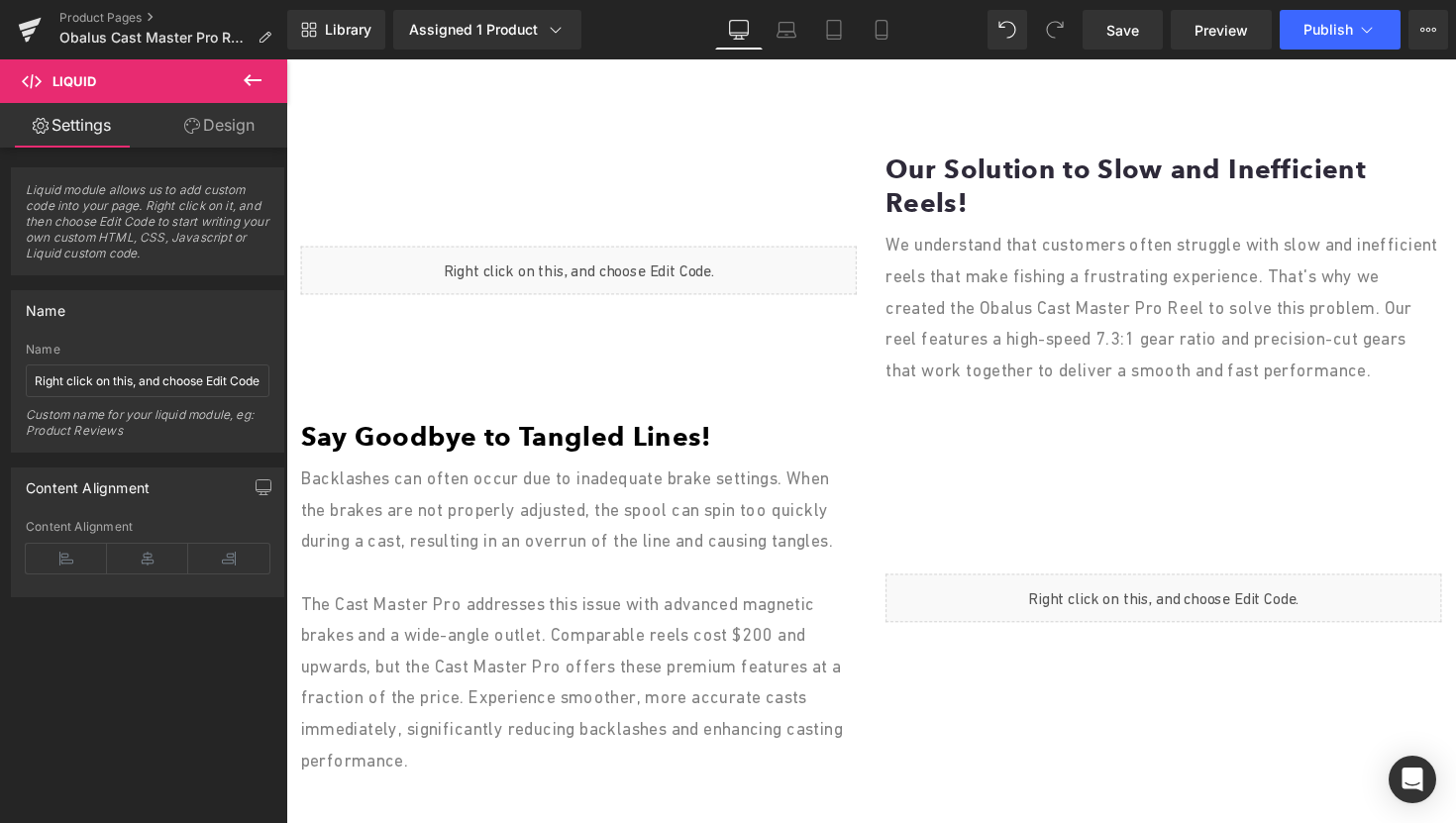 scroll, scrollTop: 1163, scrollLeft: 0, axis: vertical 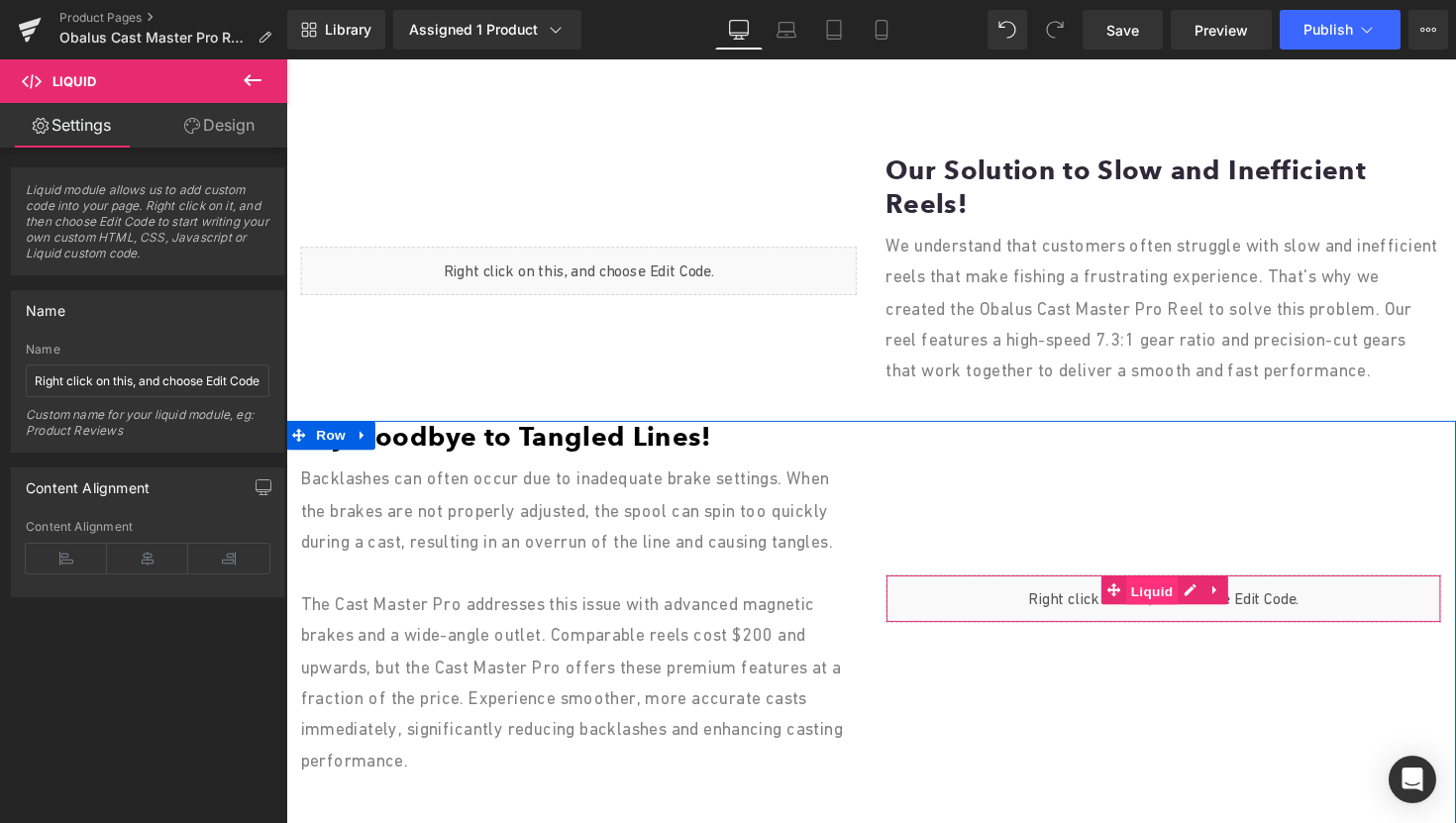 click on "Liquid" at bounding box center [1174, 604] 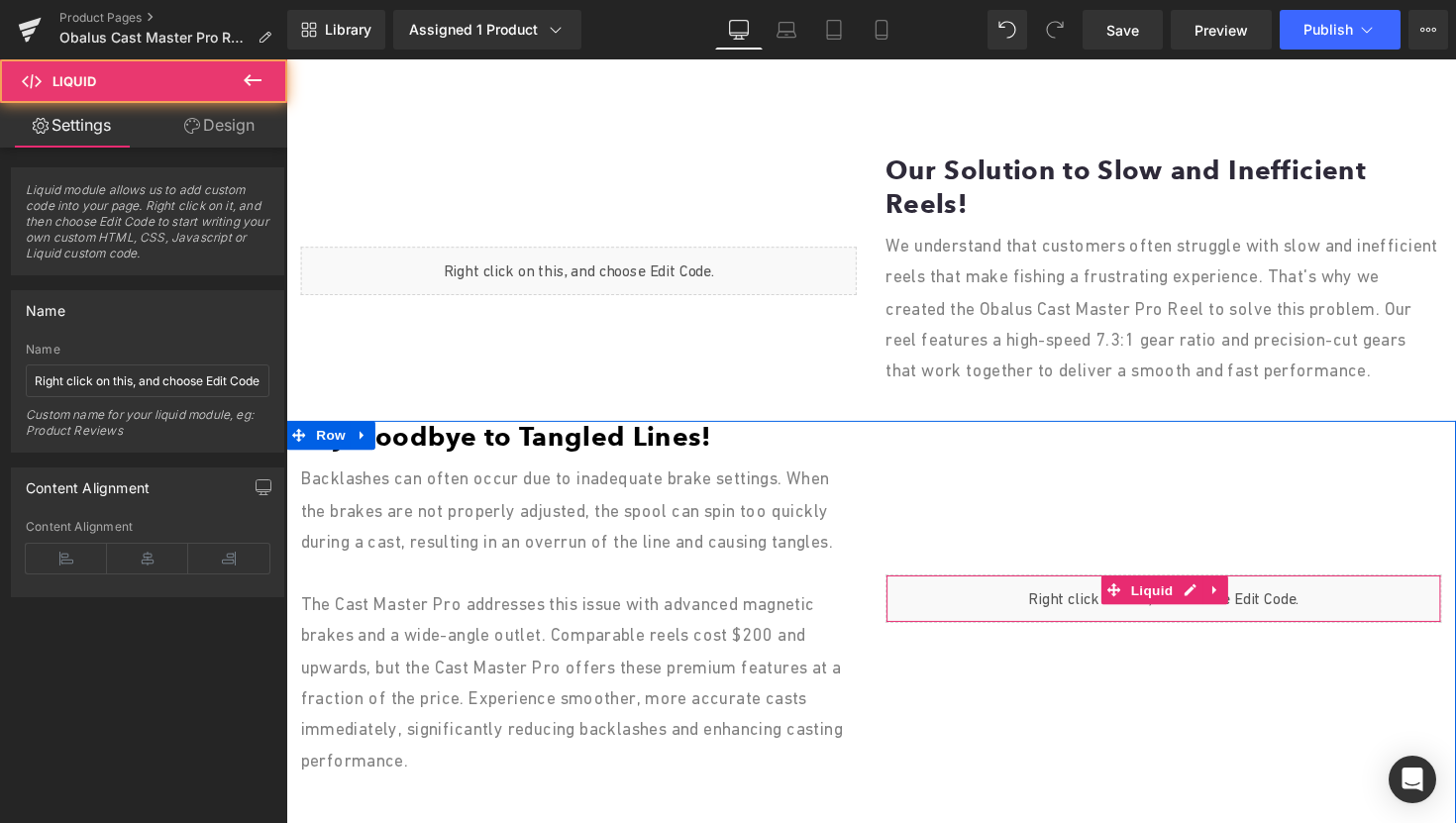 click on "Liquid" at bounding box center (1185, 612) 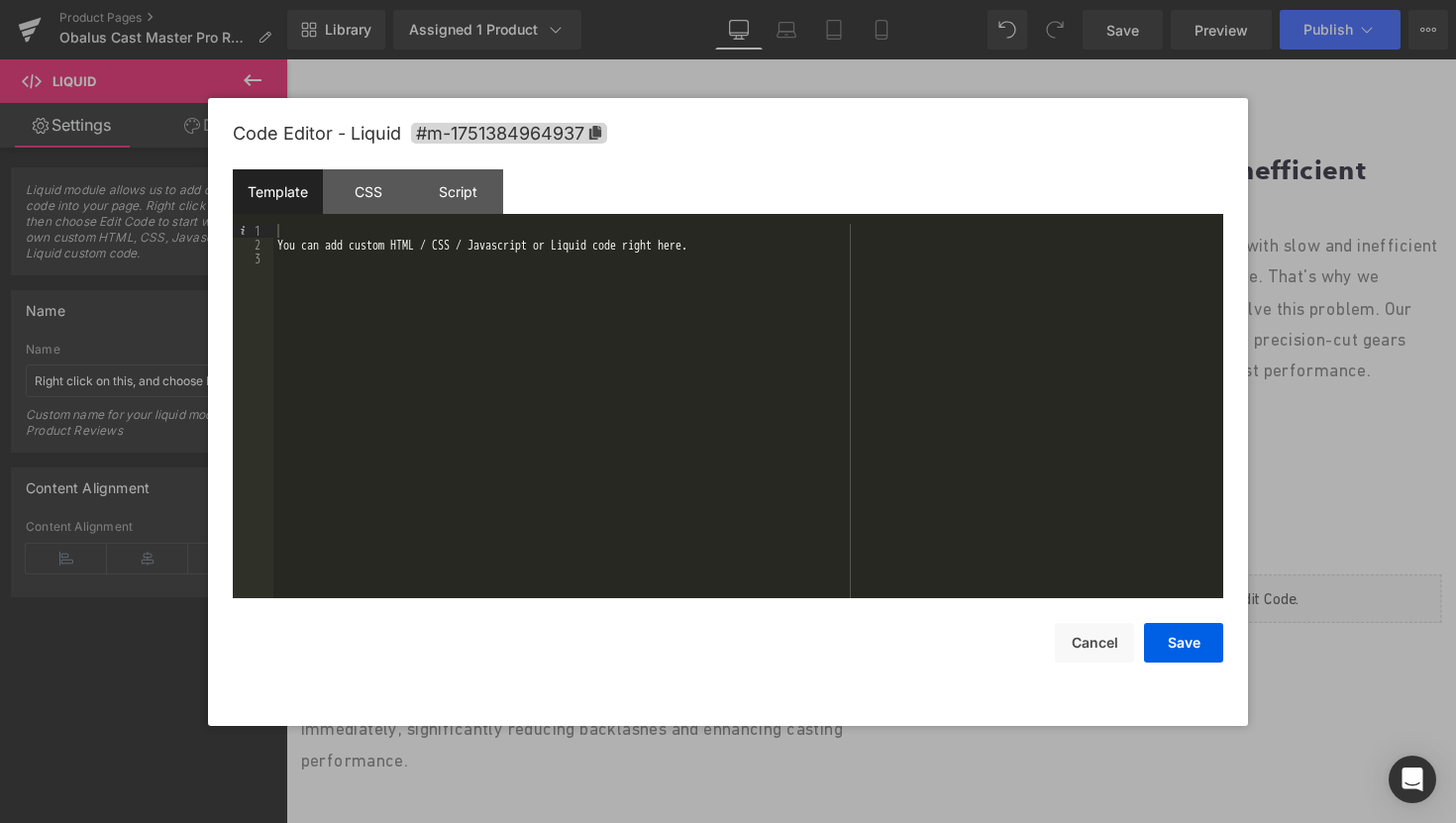 click on "You can add custom HTML / CSS / Javascript or Liquid code right here." at bounding box center [748, 425] 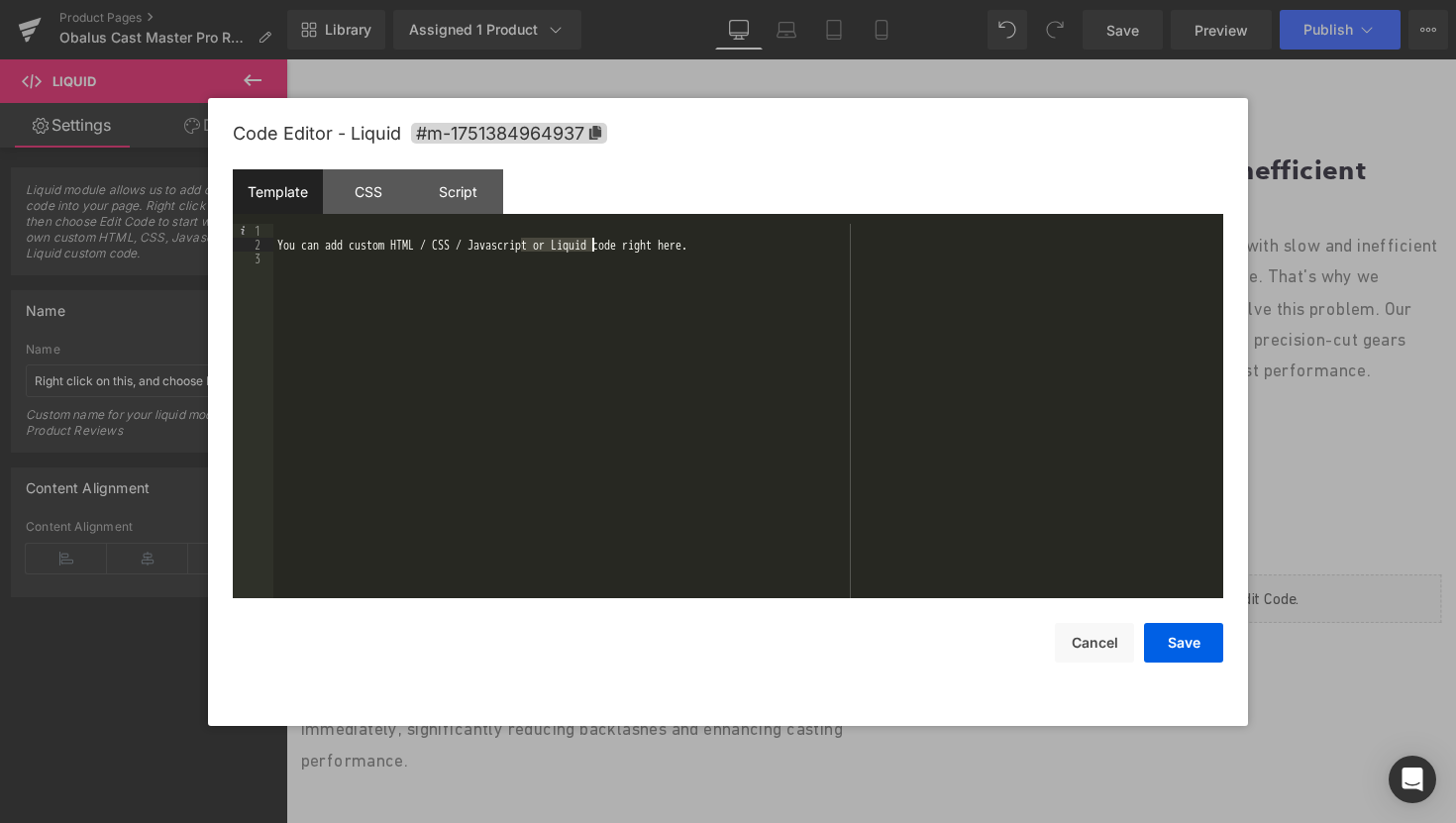 click on "You can add custom HTML / CSS / Javascript or Liquid code right here." at bounding box center [748, 425] 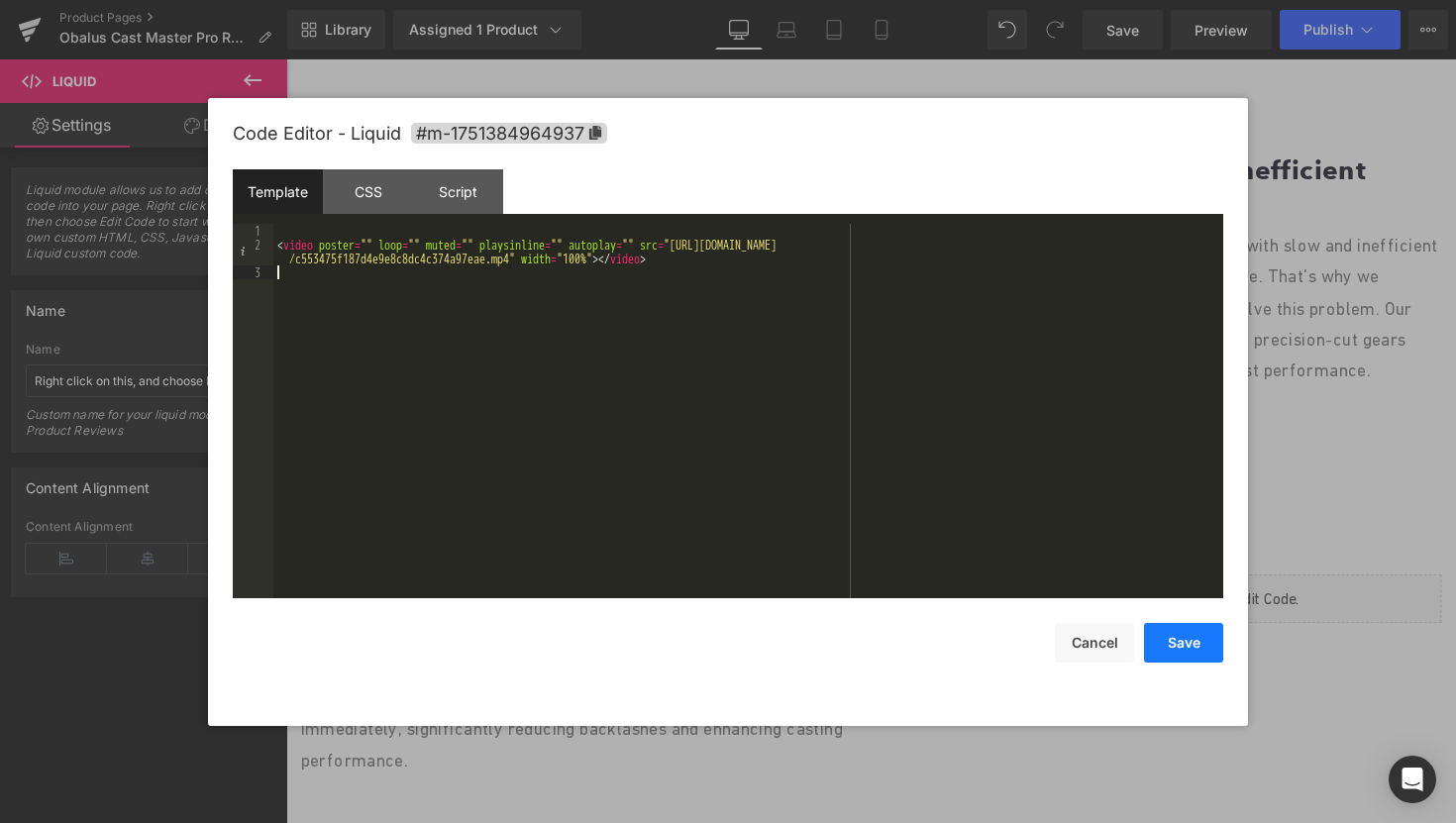 click on "Save" at bounding box center [1184, 643] 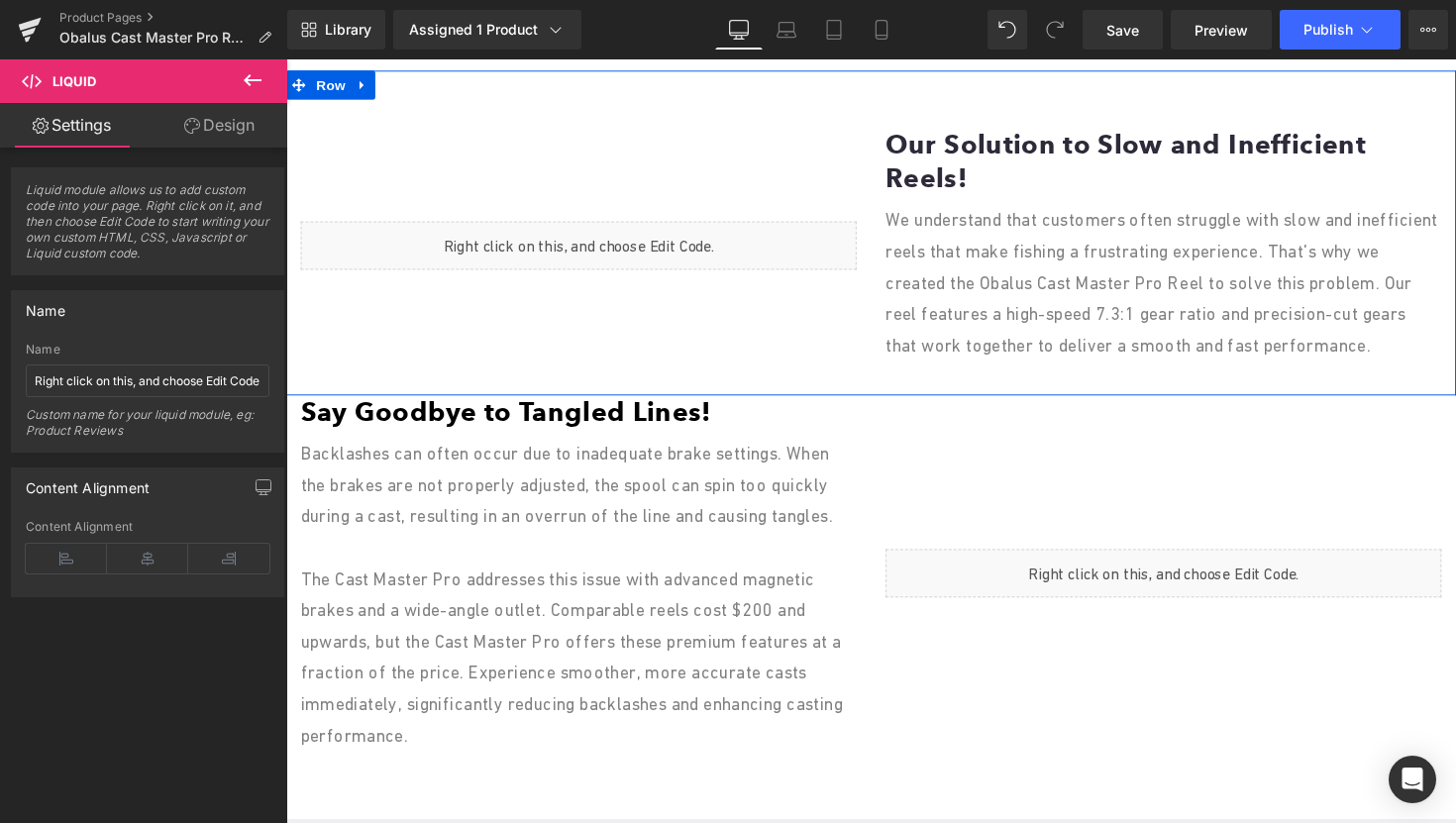 scroll, scrollTop: 1165, scrollLeft: 0, axis: vertical 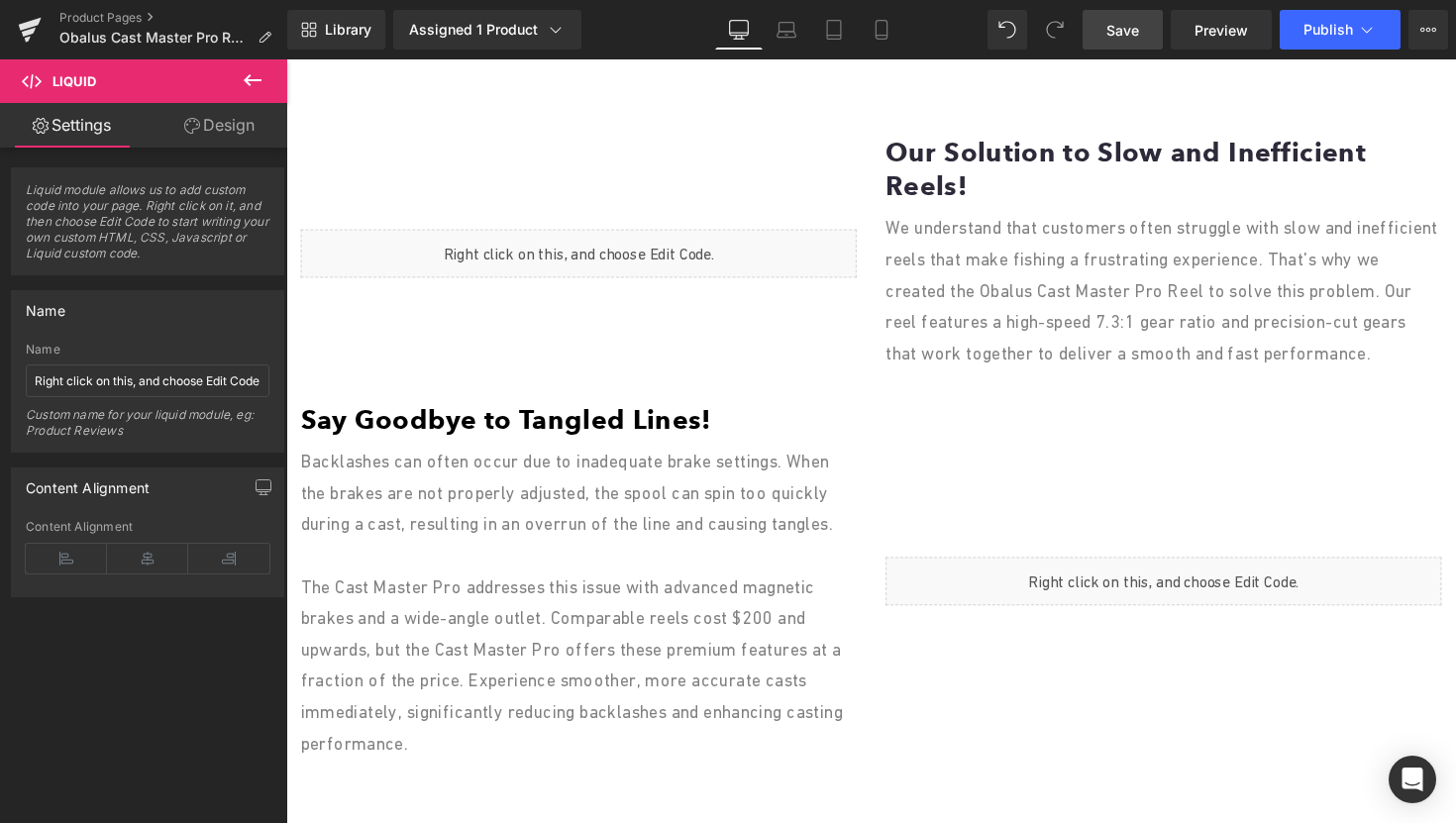 click on "Save" at bounding box center (1122, 30) 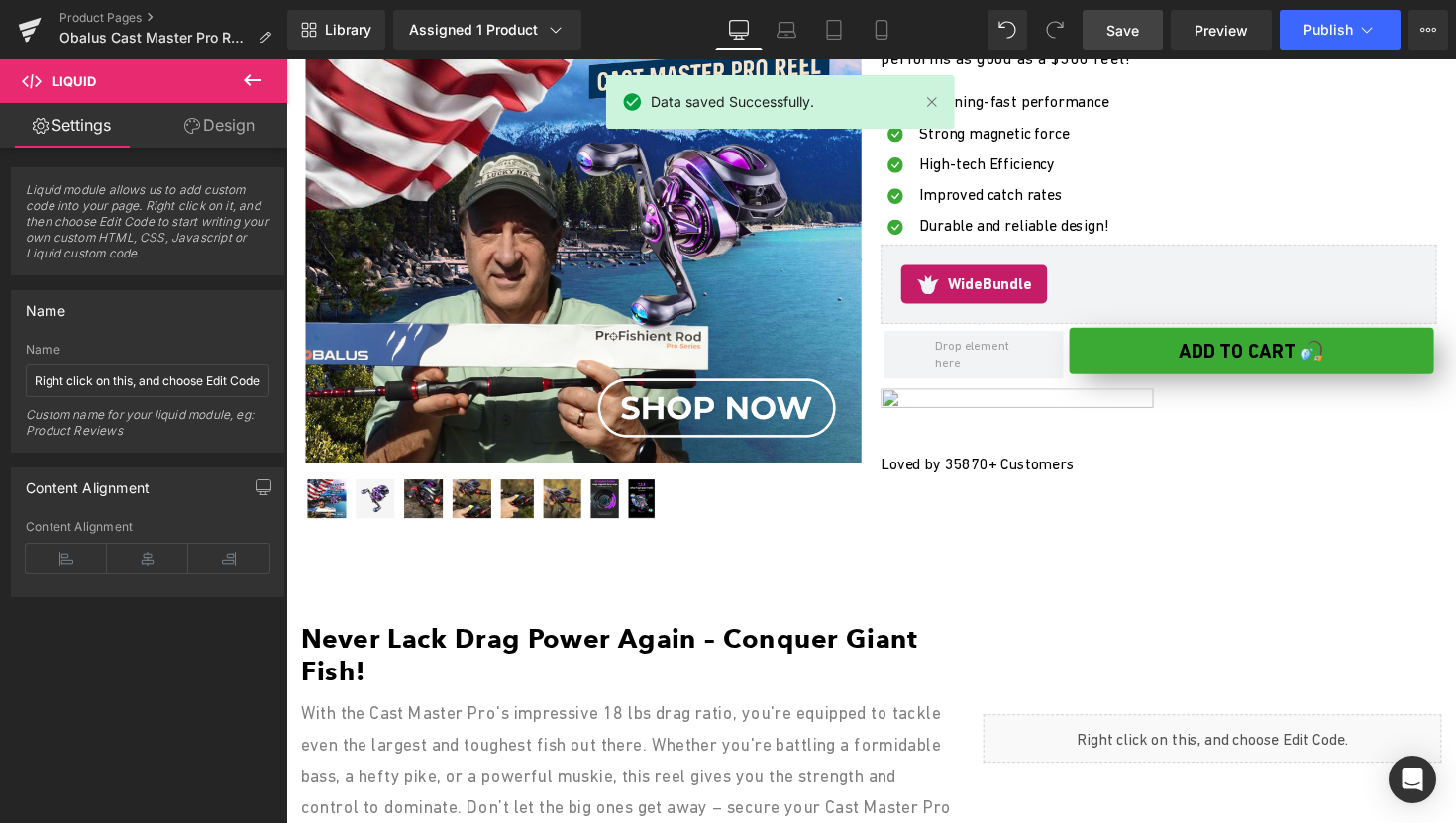 scroll, scrollTop: 465, scrollLeft: 0, axis: vertical 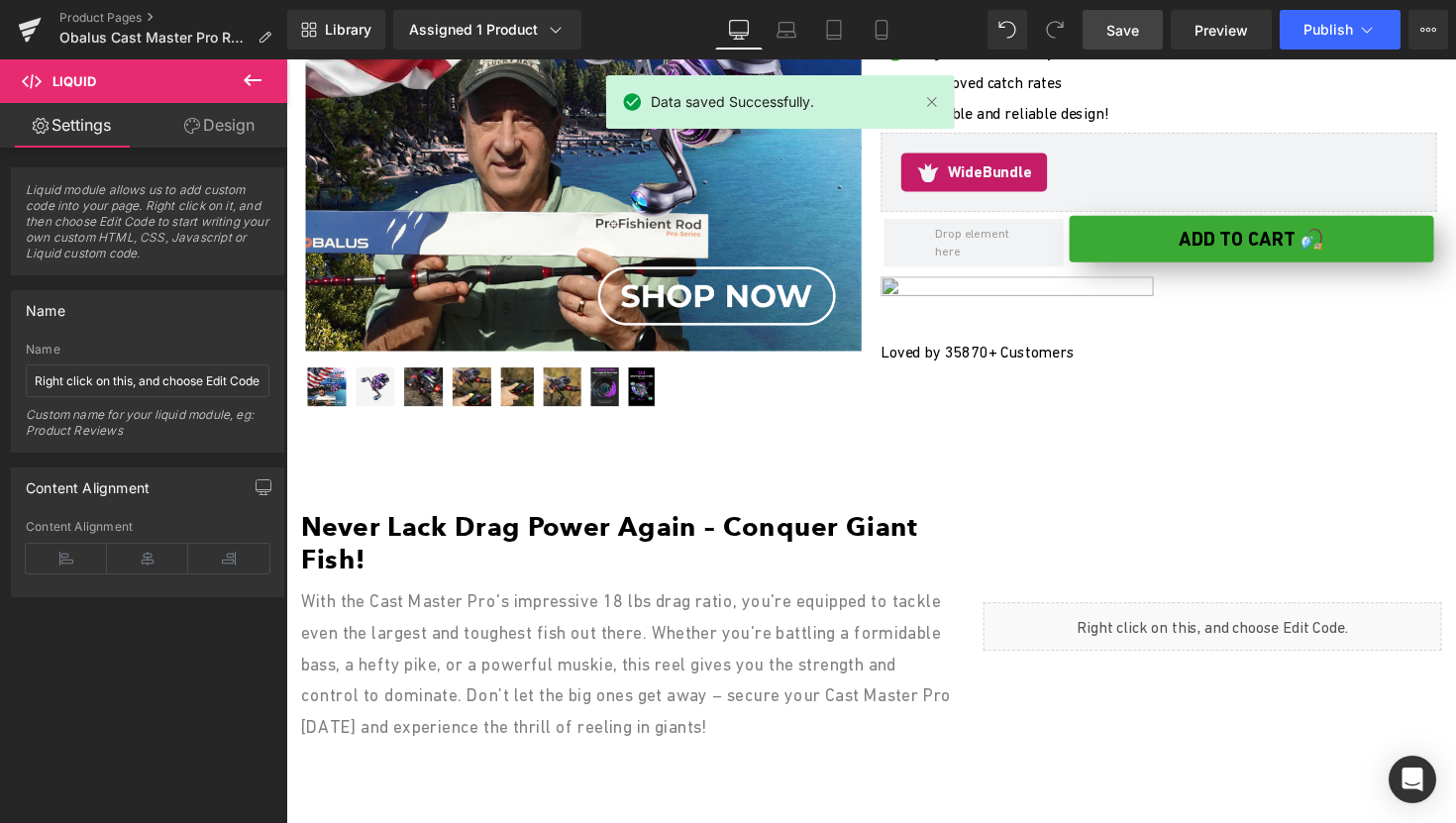 click at bounding box center (1094, 310) 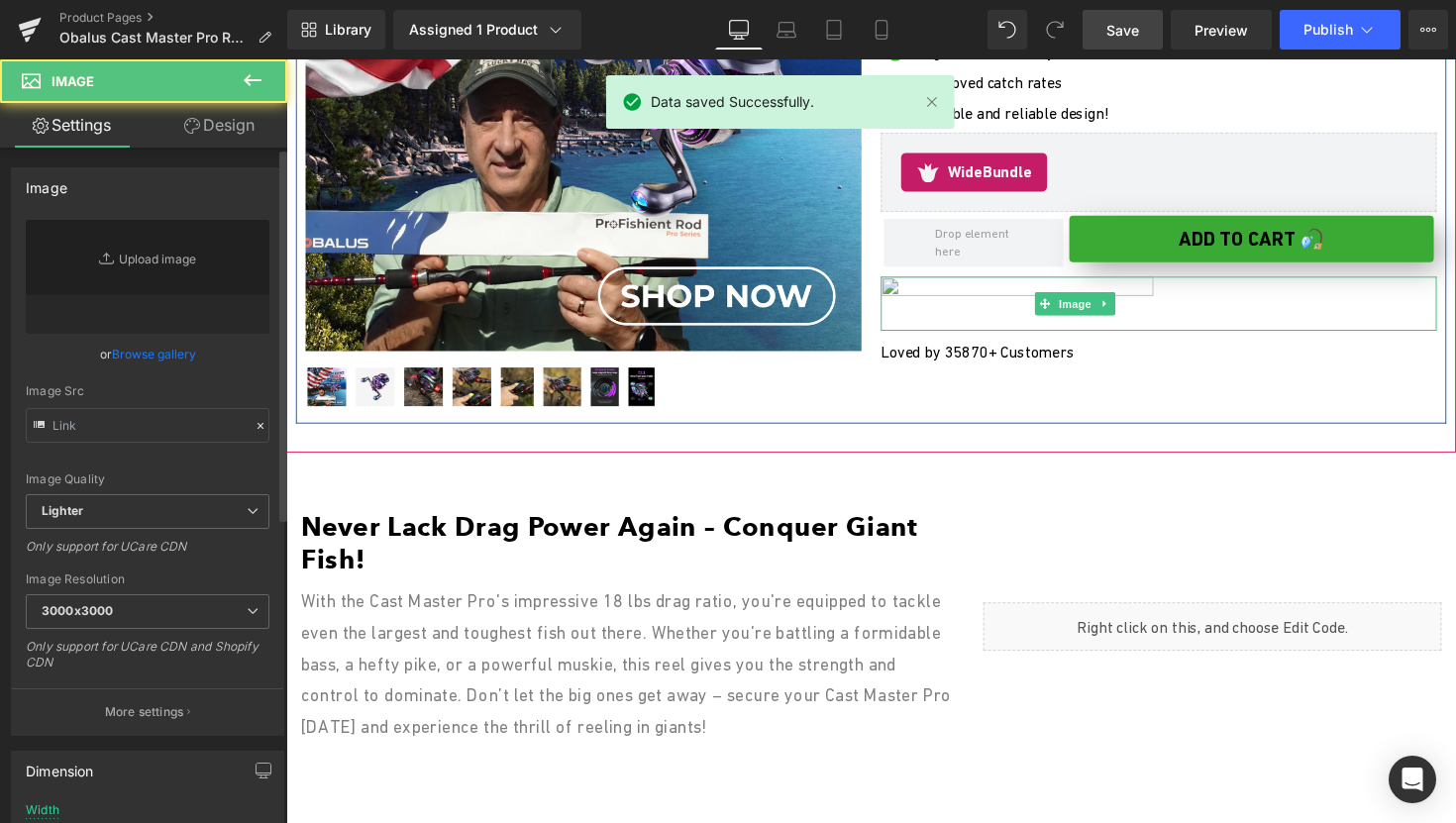 click on "Browse gallery" at bounding box center (154, 354) 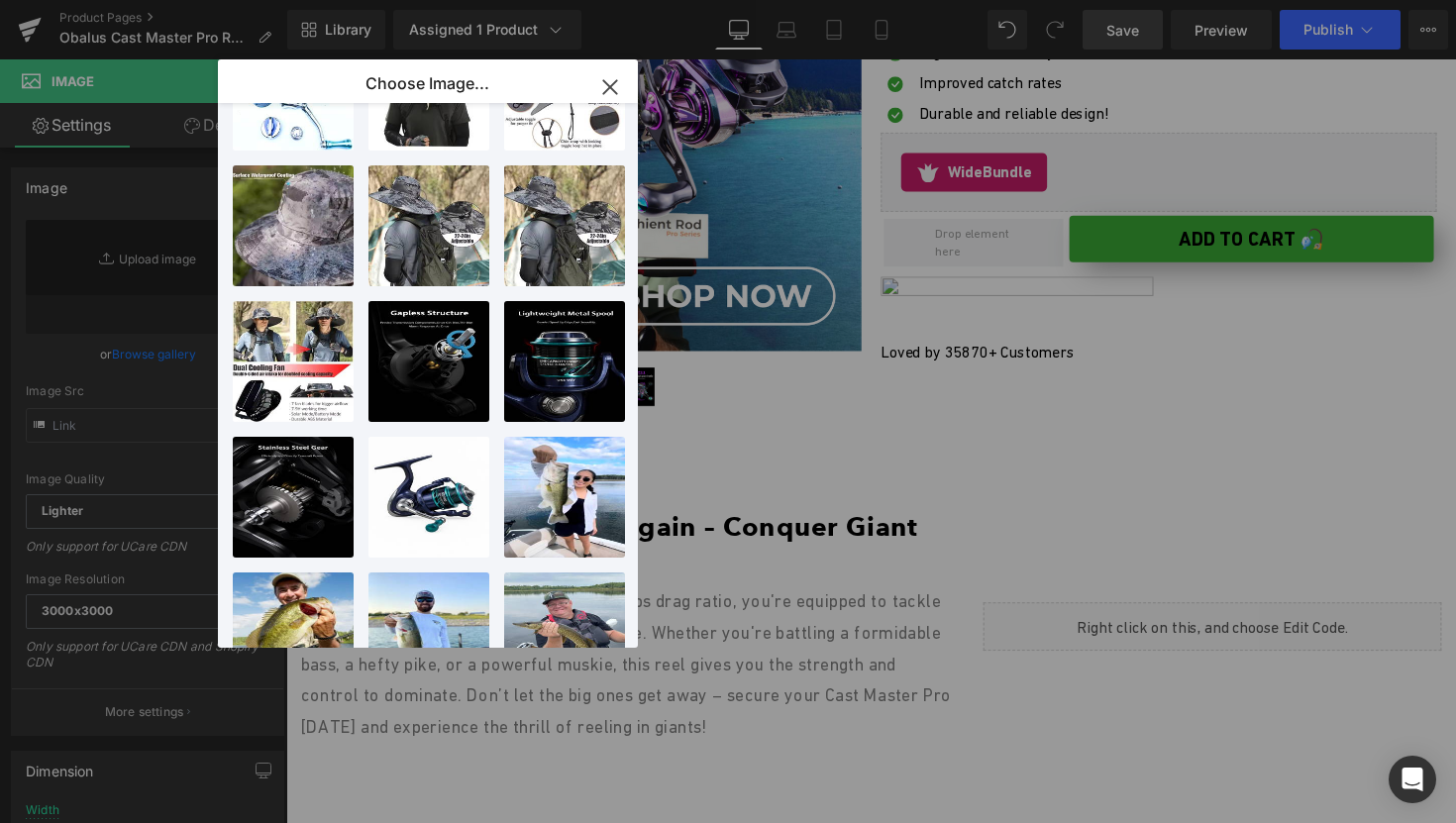 scroll, scrollTop: 0, scrollLeft: 0, axis: both 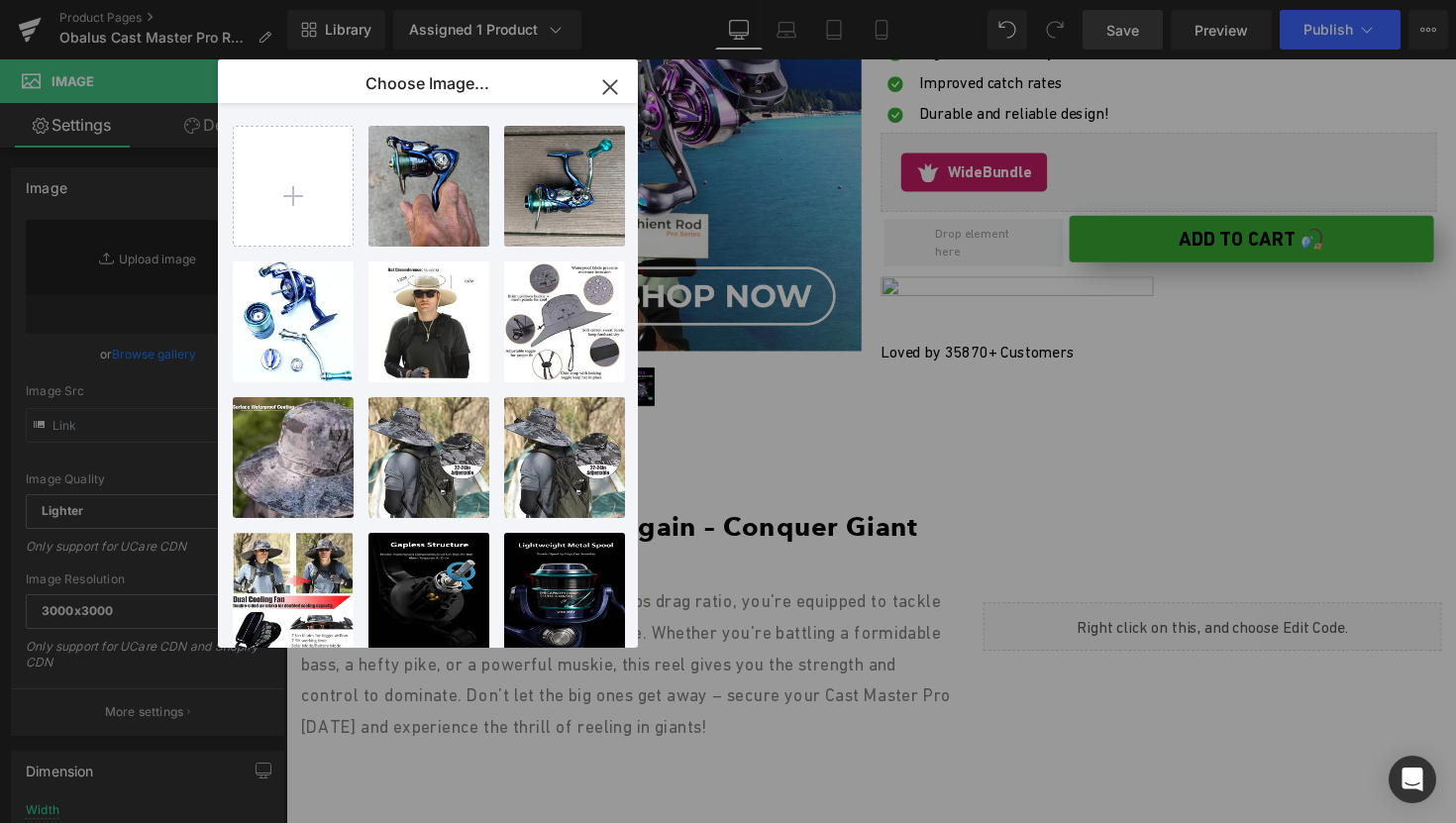 click 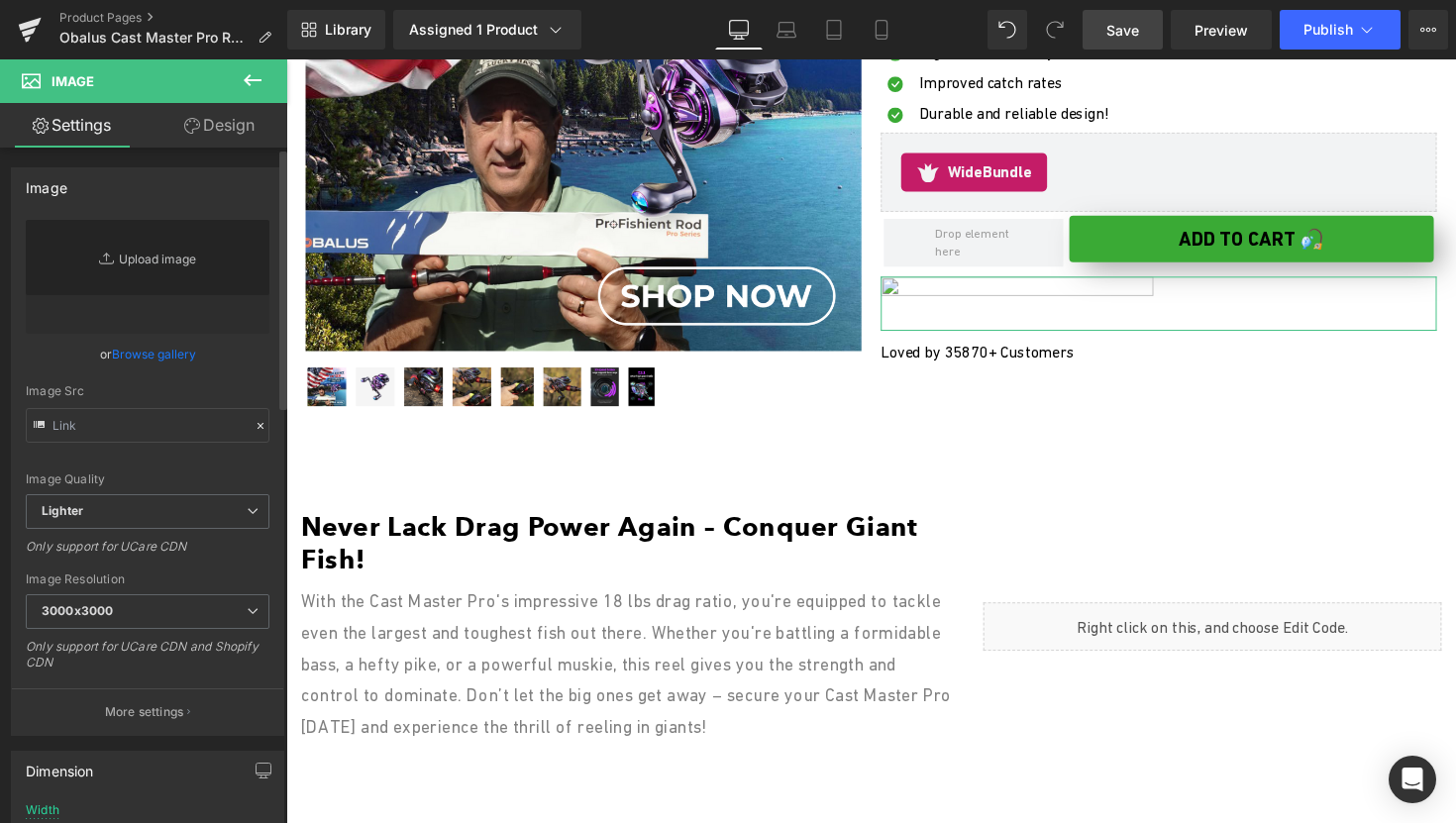 click on "Replace Image" at bounding box center [148, 276] 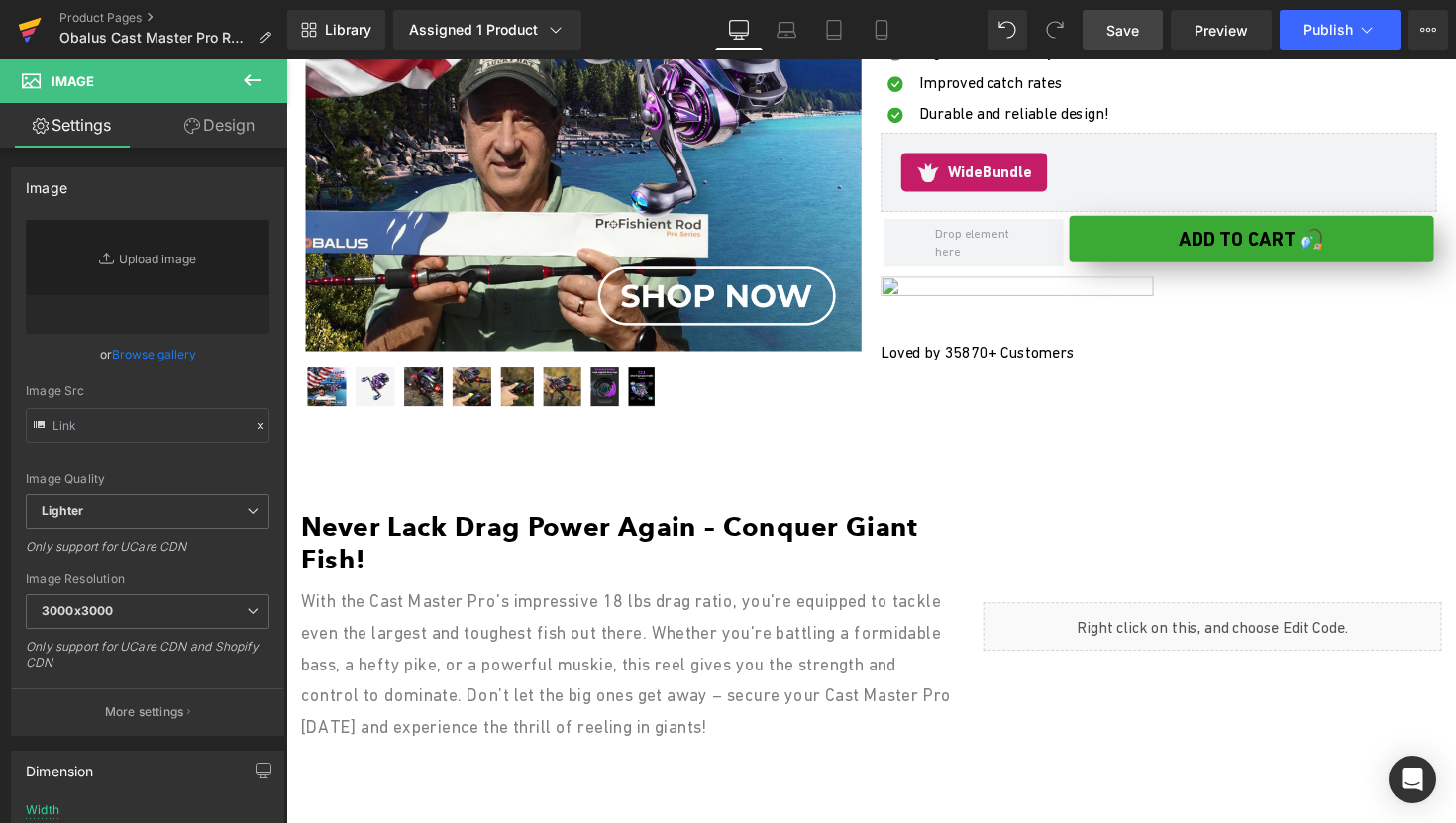 click at bounding box center (30, 30) 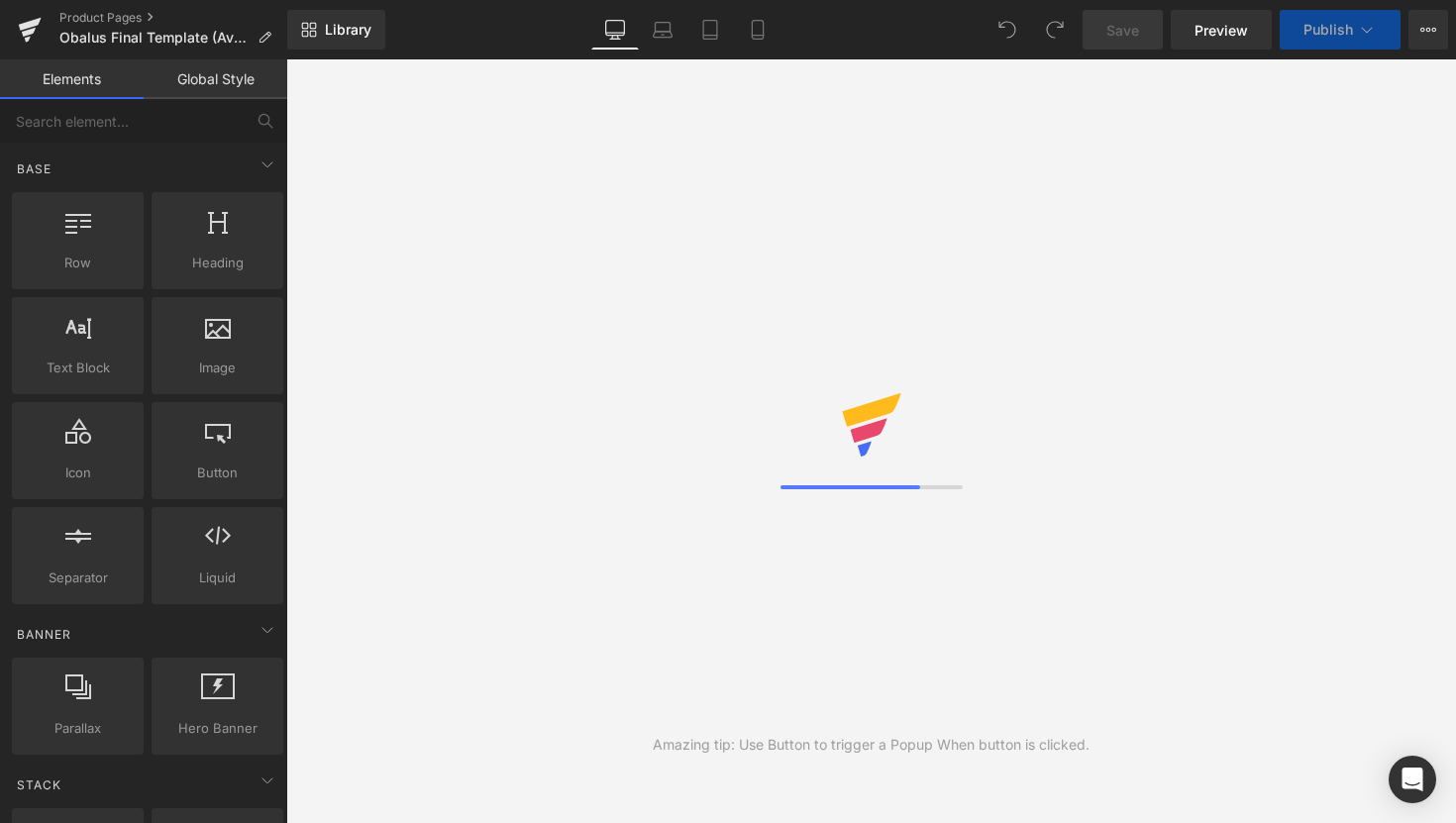 scroll, scrollTop: 0, scrollLeft: 0, axis: both 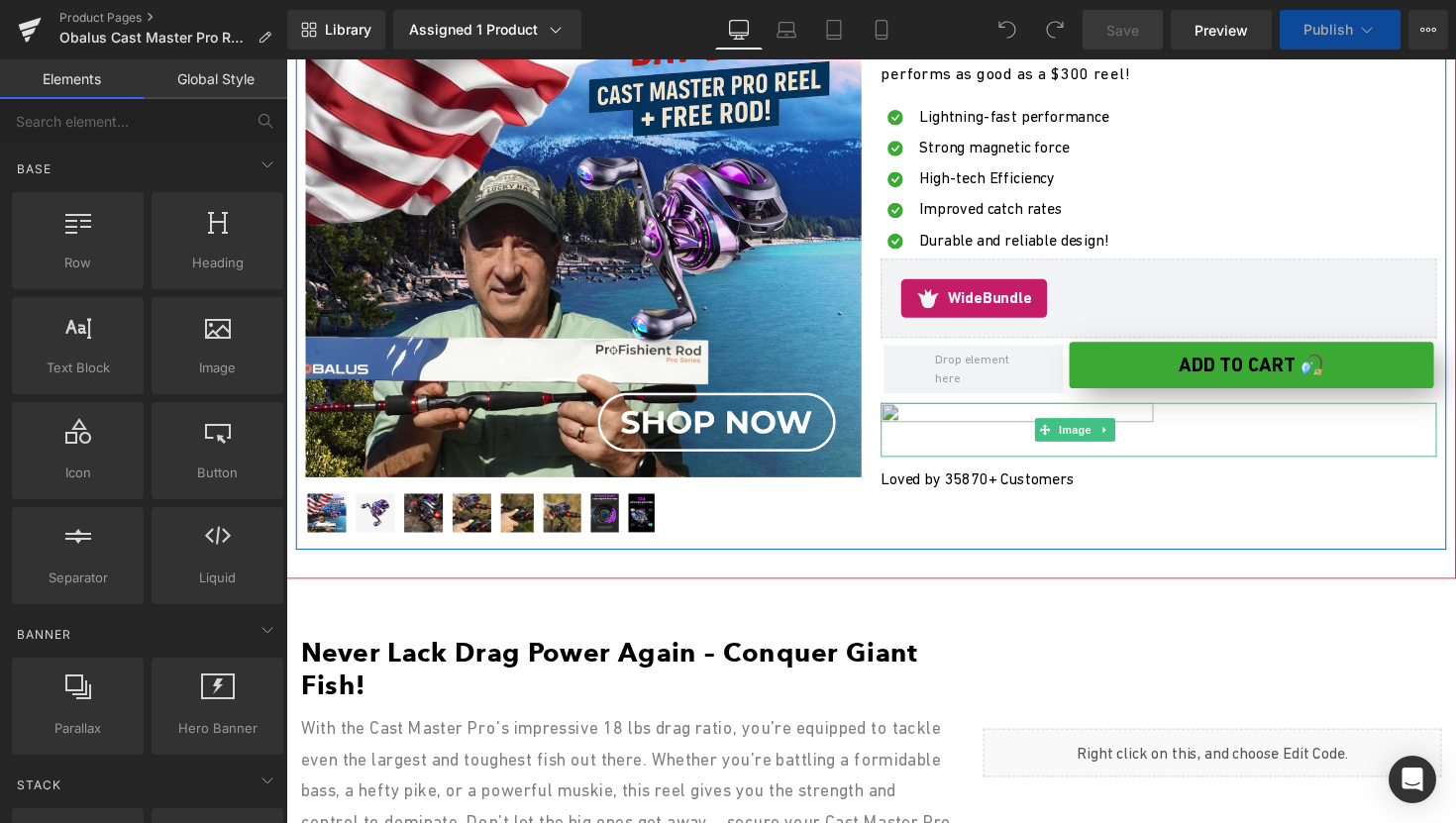 click at bounding box center [1094, 439] 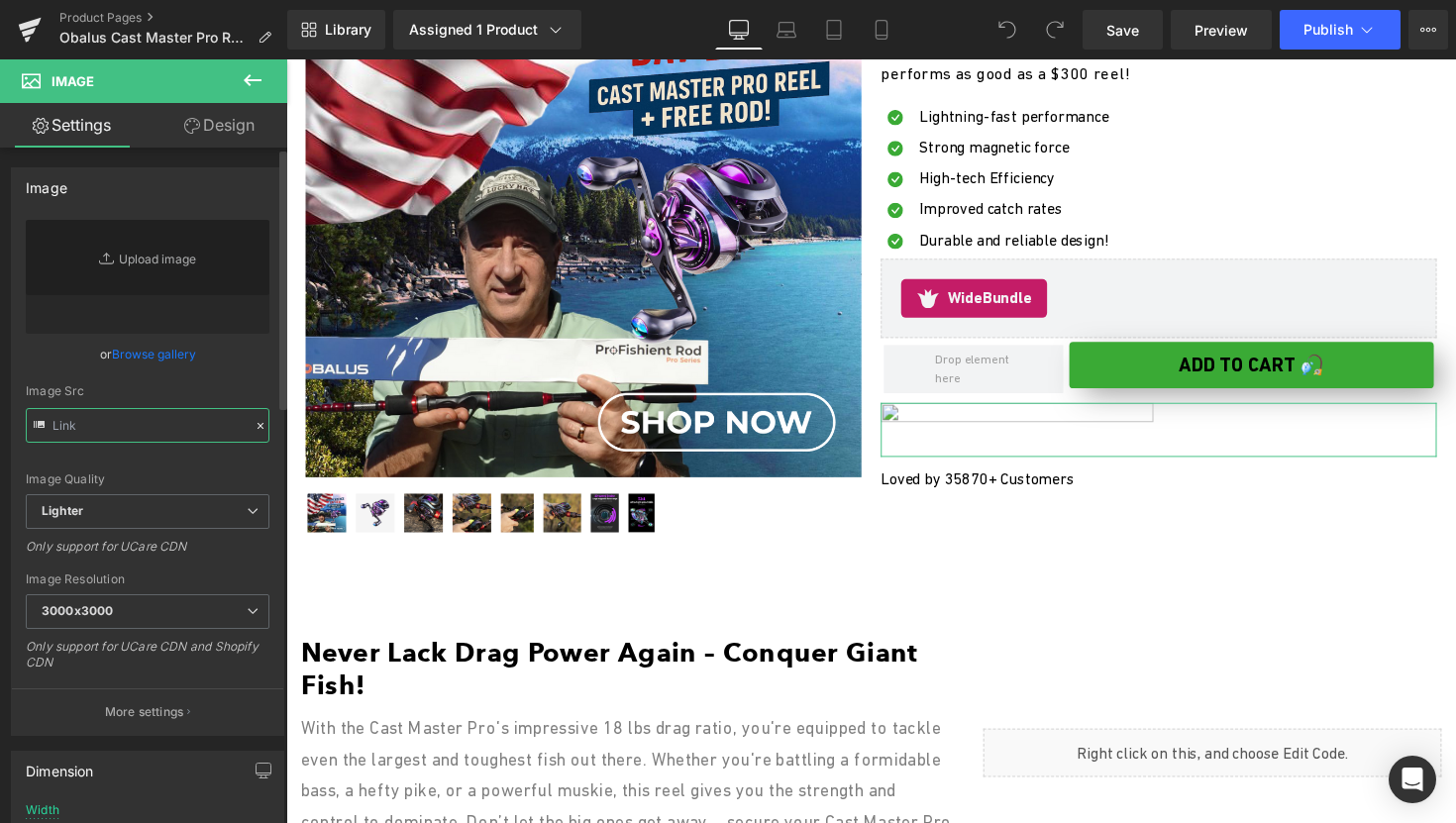 click at bounding box center [148, 425] 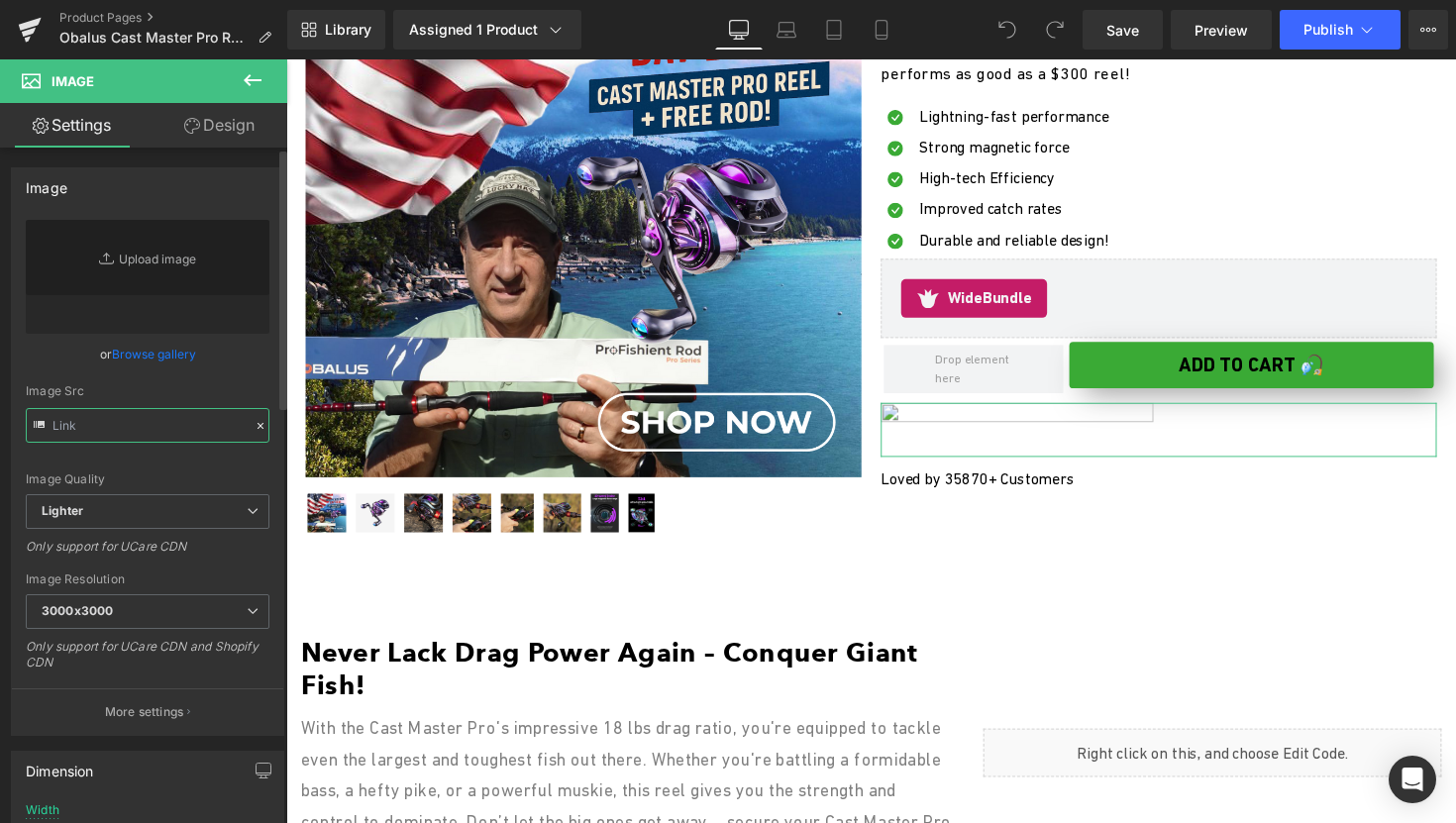 paste on "https://ucarecdn.com/f68000ff-192a-4315-9219-a5f6e322e1a6/-/format/auto/-/preview/3000x3000/-/quality/lighter/Thumbnail%20_1_.png" 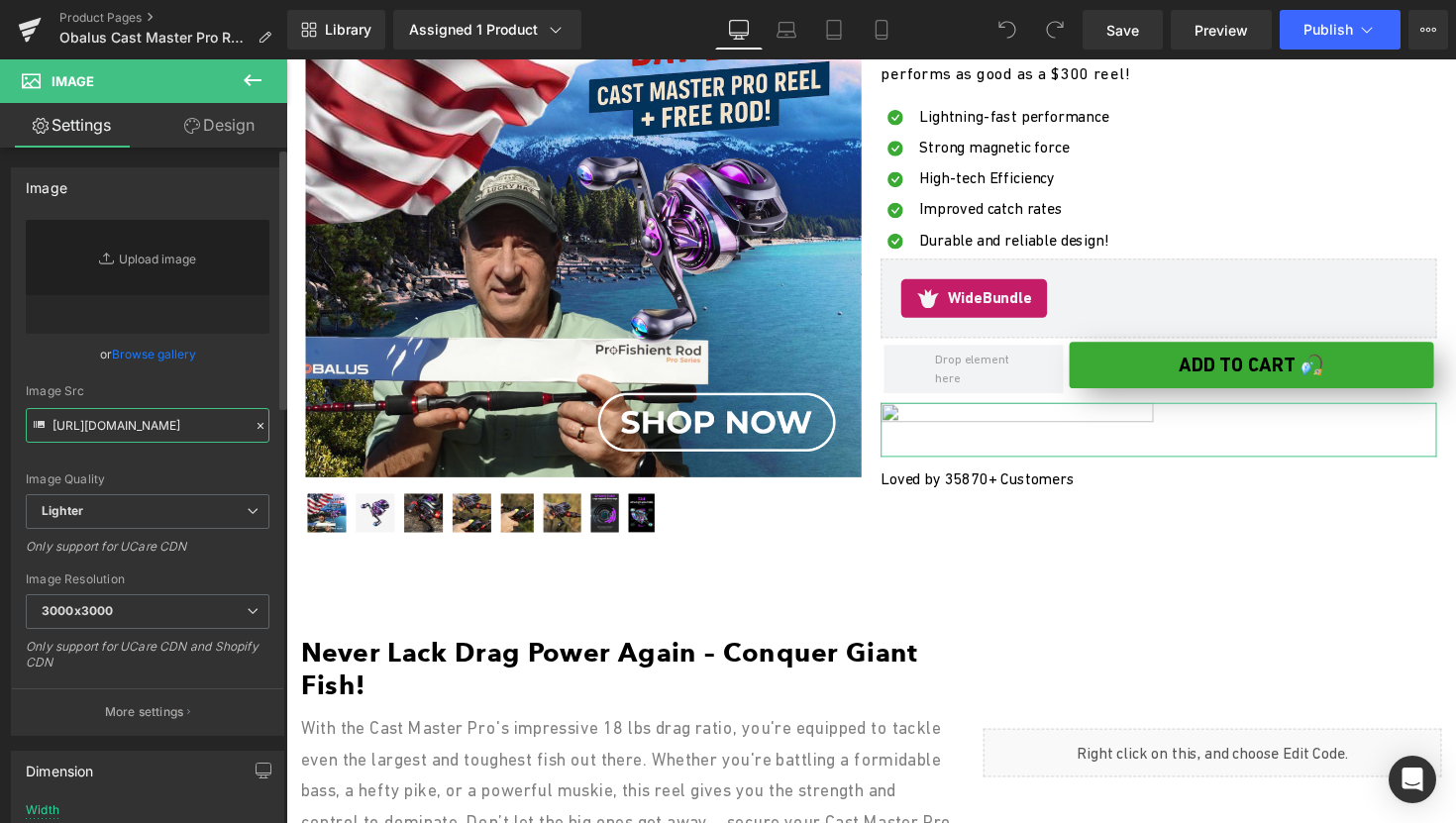 scroll, scrollTop: 0, scrollLeft: 604, axis: horizontal 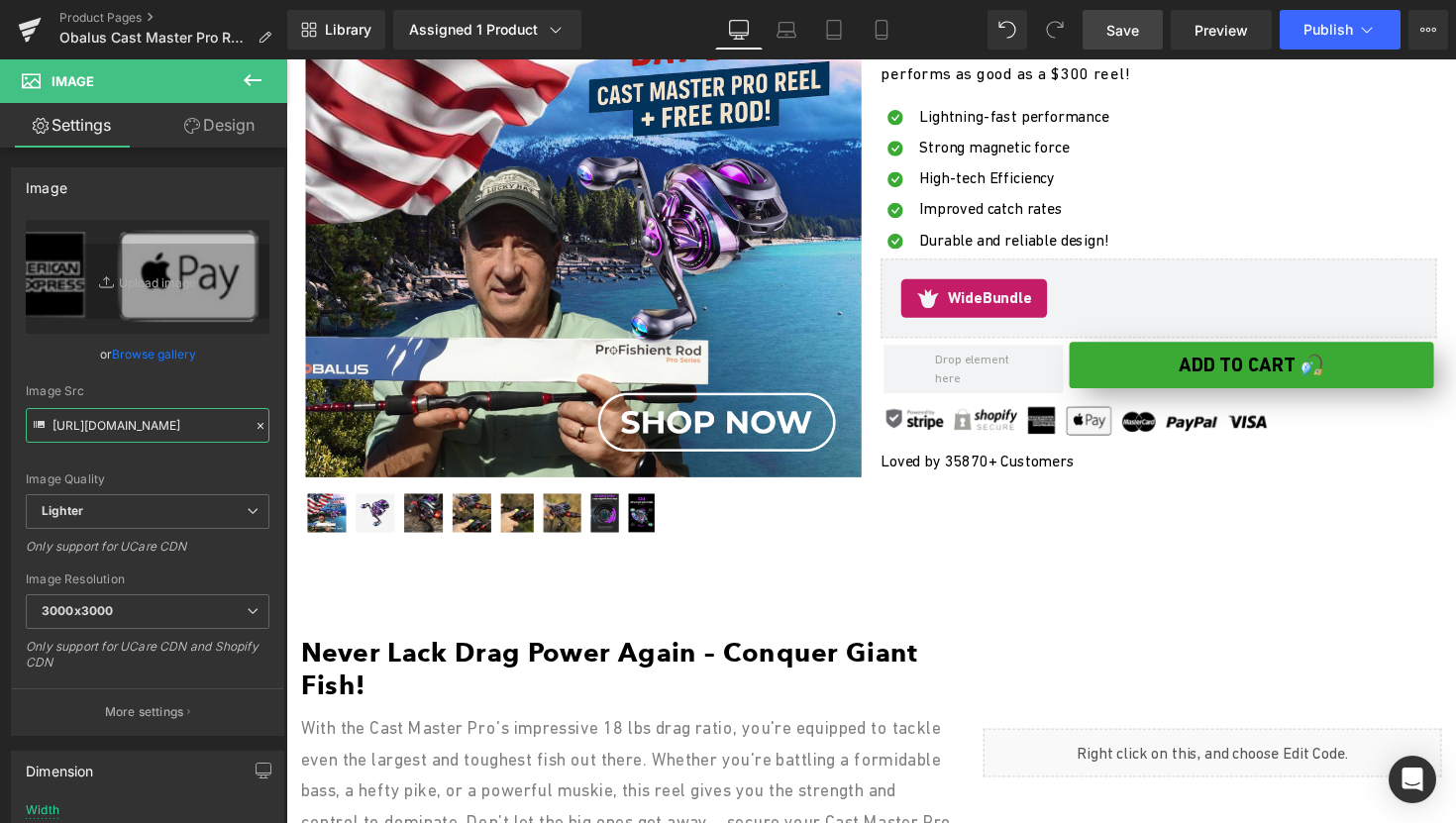 type on "https://ucarecdn.com/f68000ff-192a-4315-9219-a5f6e322e1a6/-/format/auto/-/preview/3000x3000/-/quality/lighter/Thumbnail%20_1_.png" 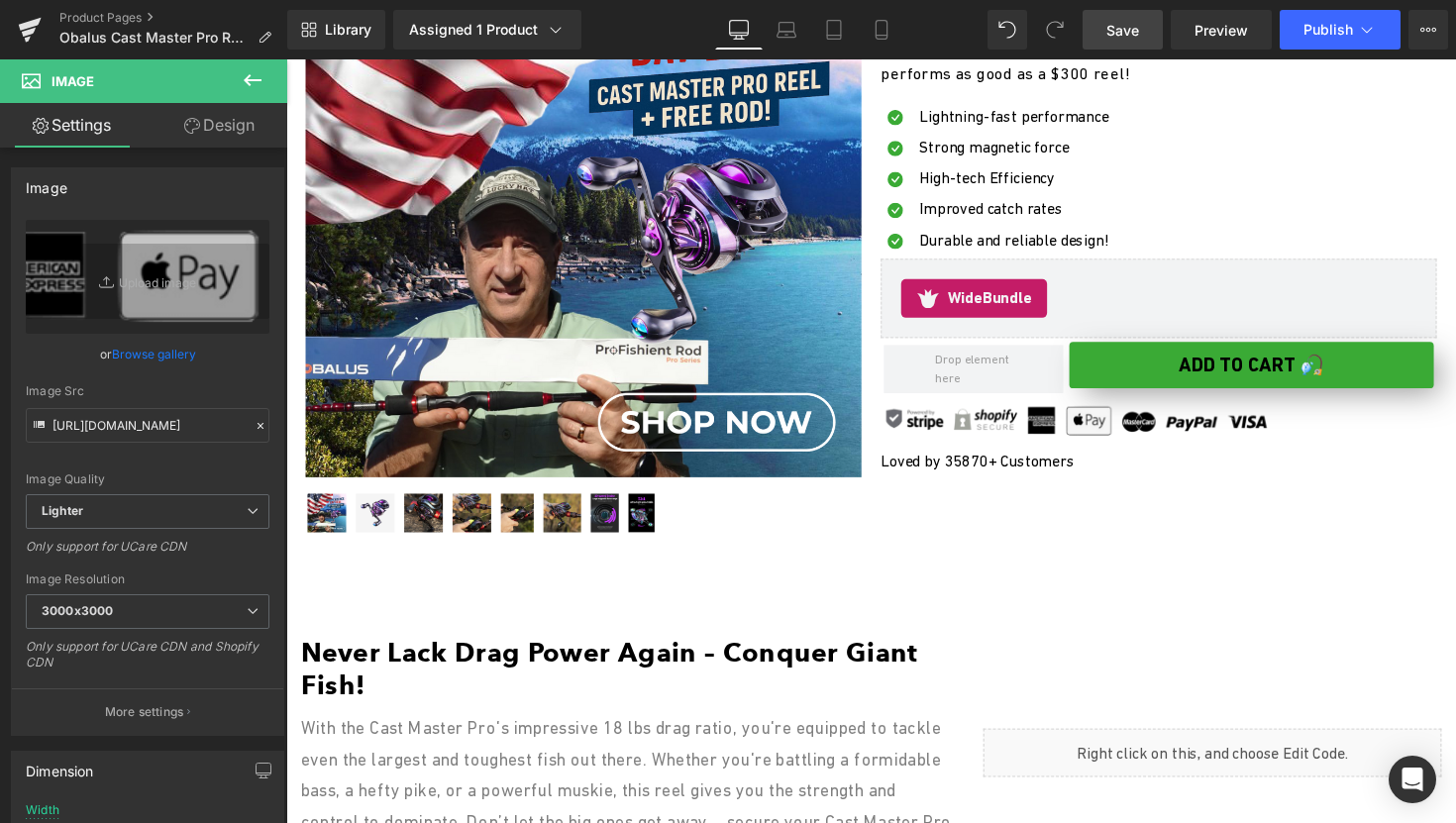 click on "Save" at bounding box center [1122, 30] 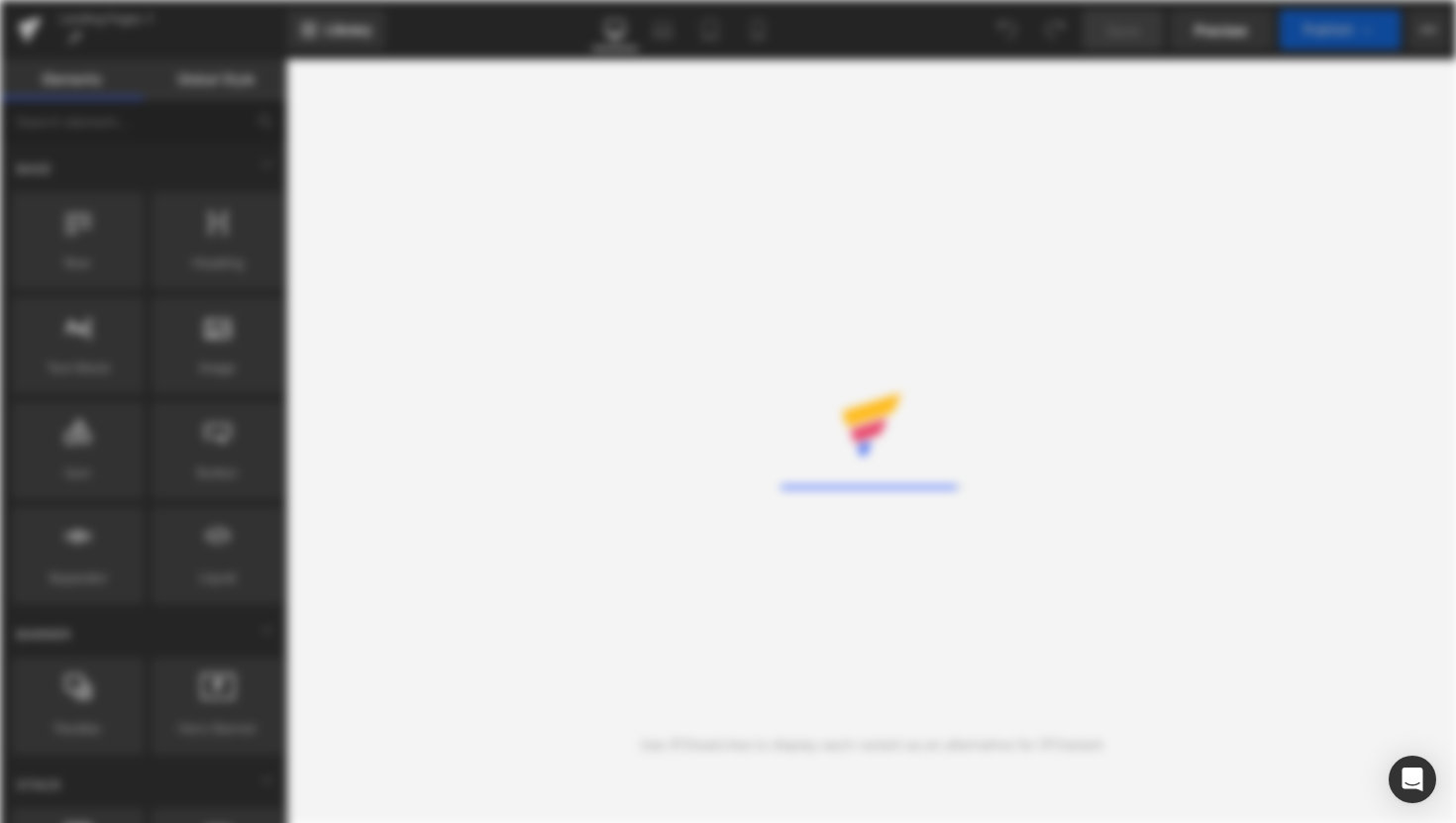 scroll, scrollTop: 0, scrollLeft: 0, axis: both 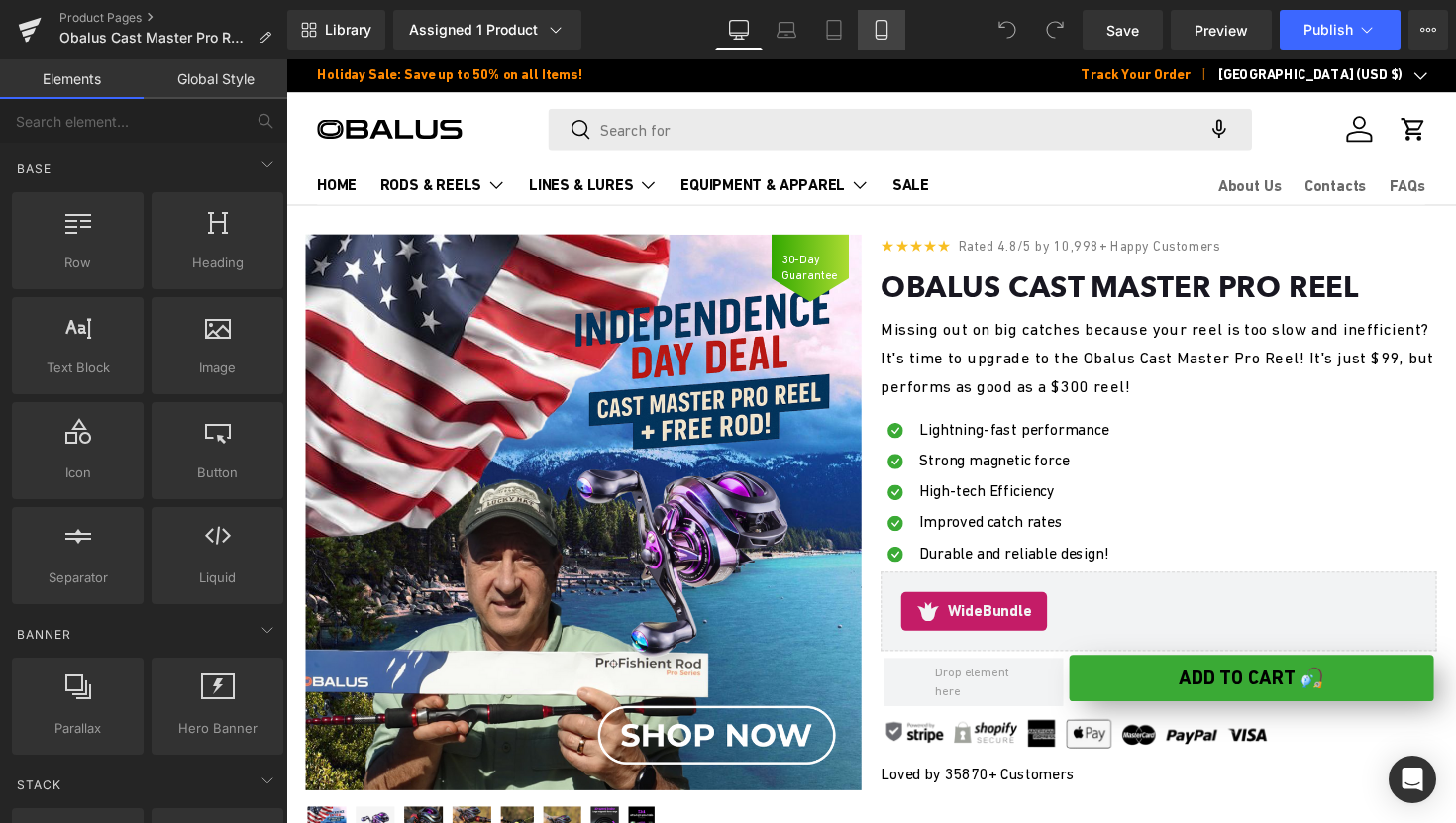 click on "Mobile" at bounding box center [882, 30] 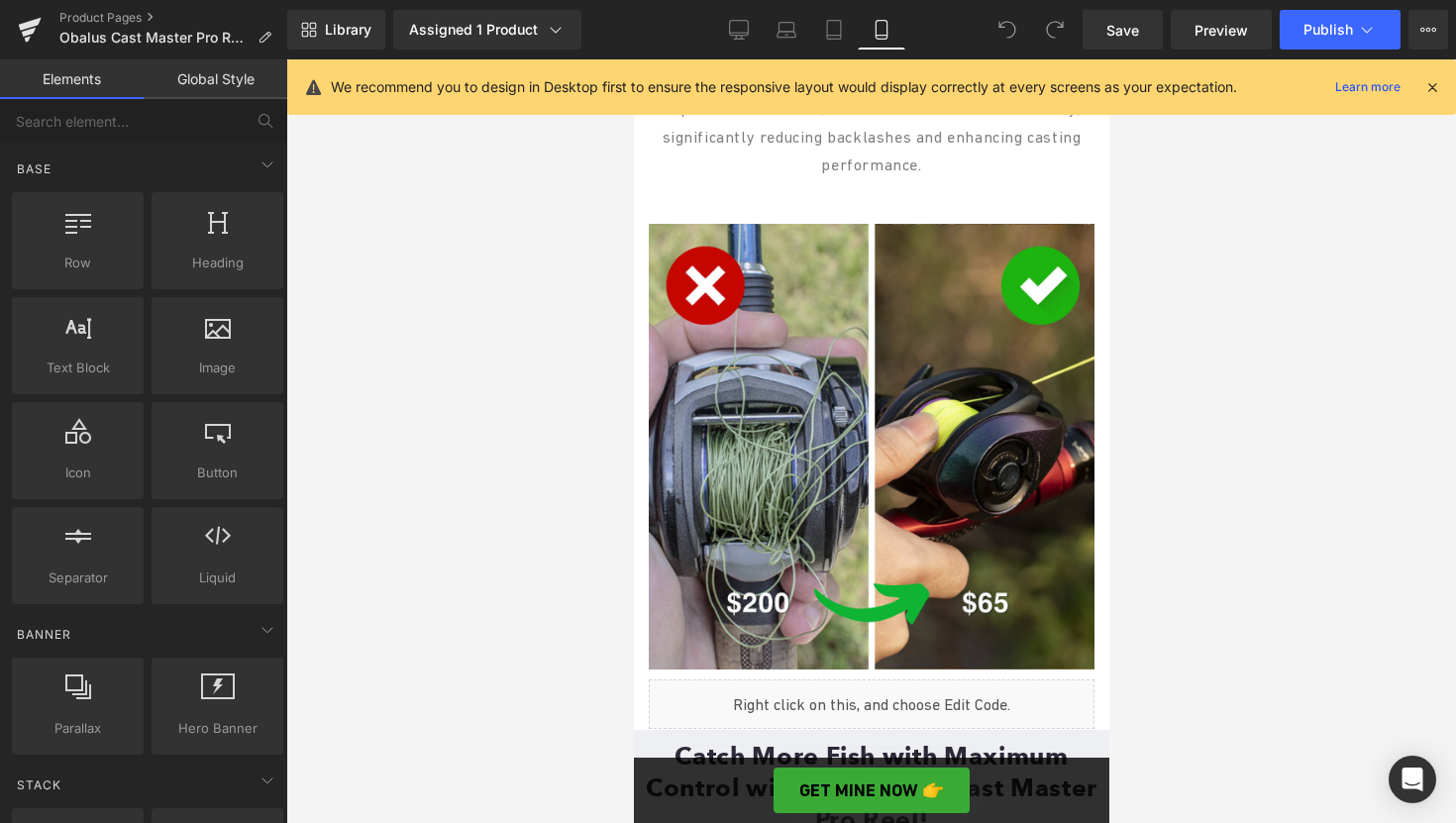 scroll, scrollTop: 2736, scrollLeft: 0, axis: vertical 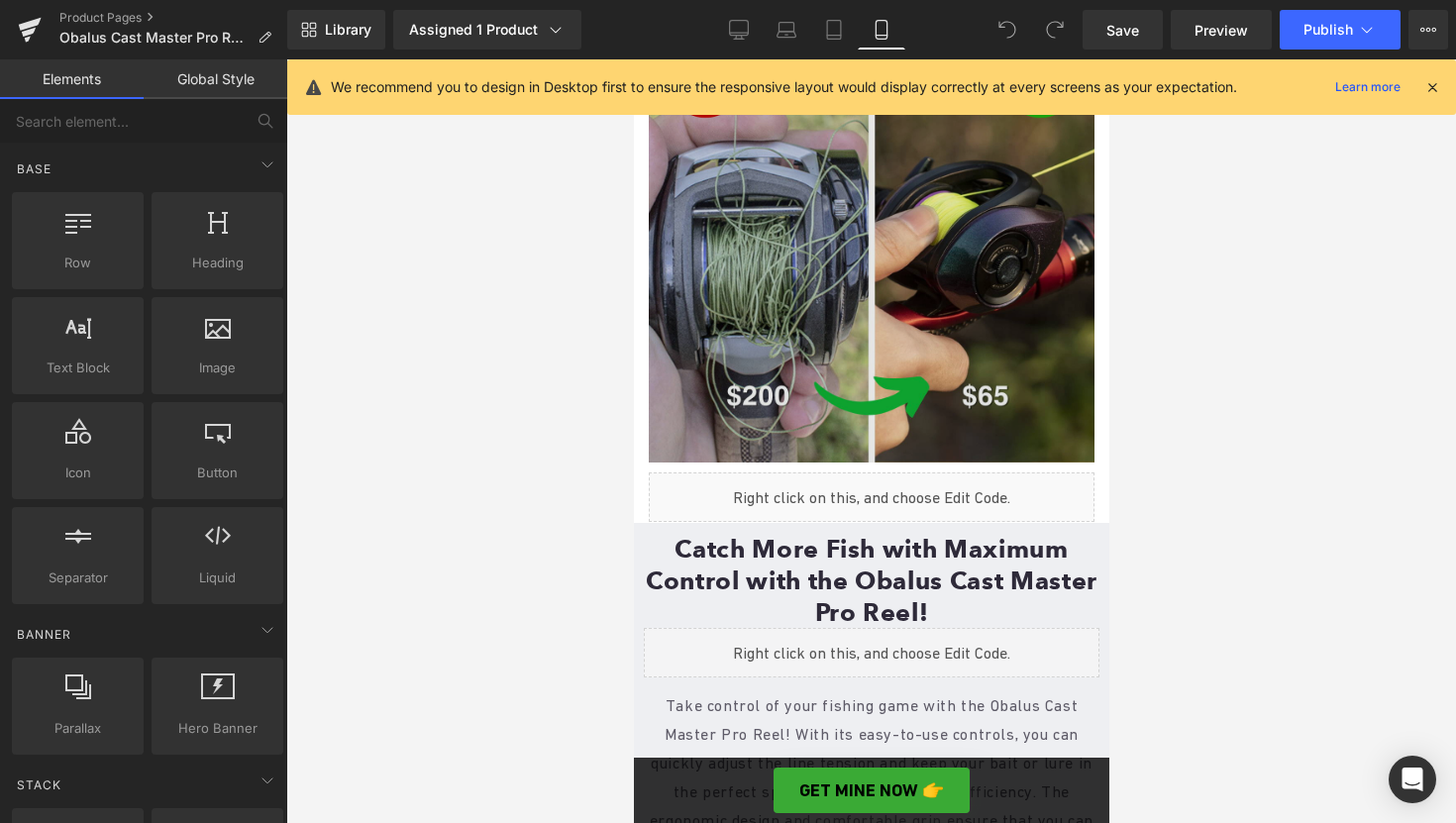 click at bounding box center (871, 240) 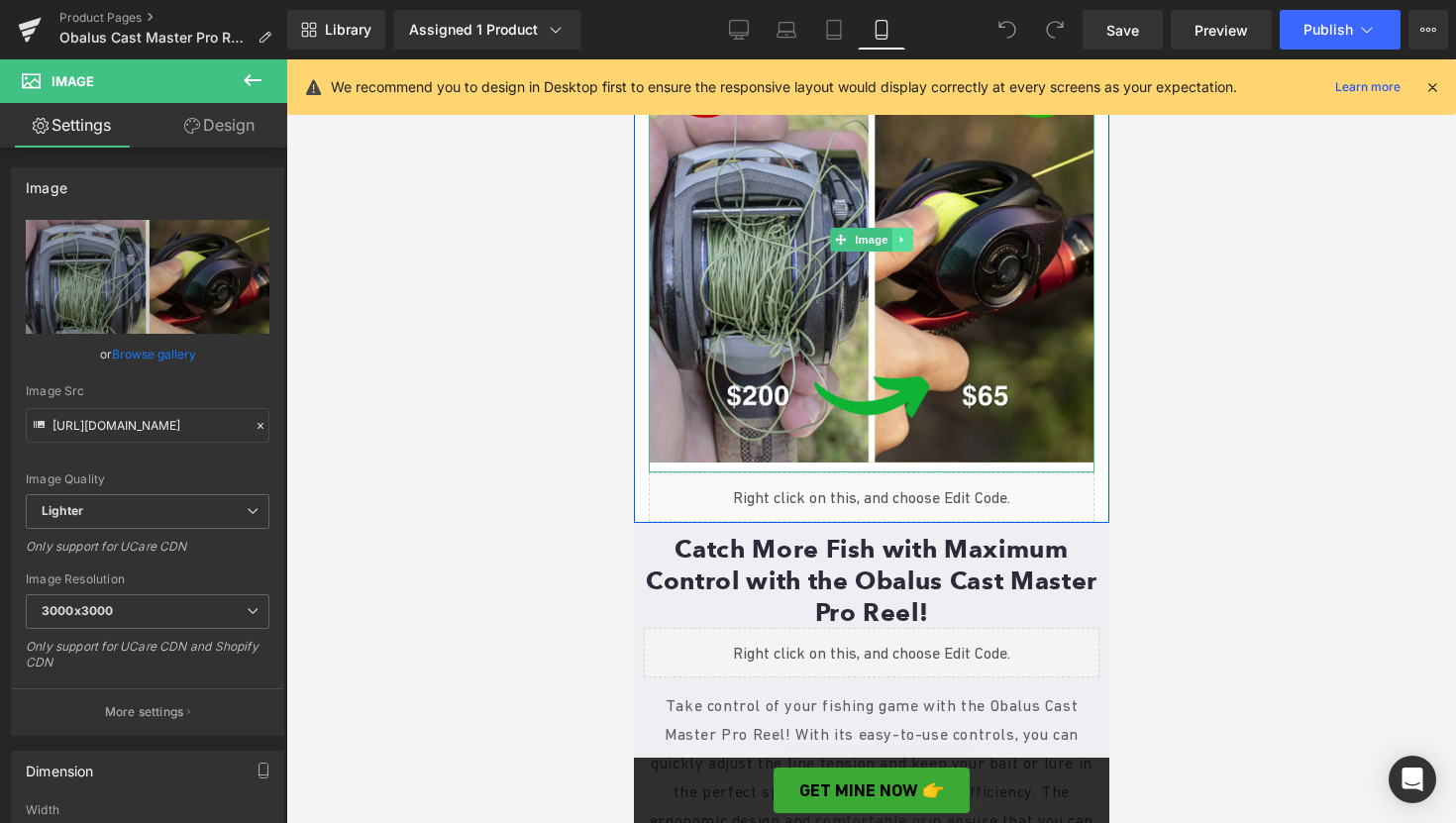 click at bounding box center (901, 240) 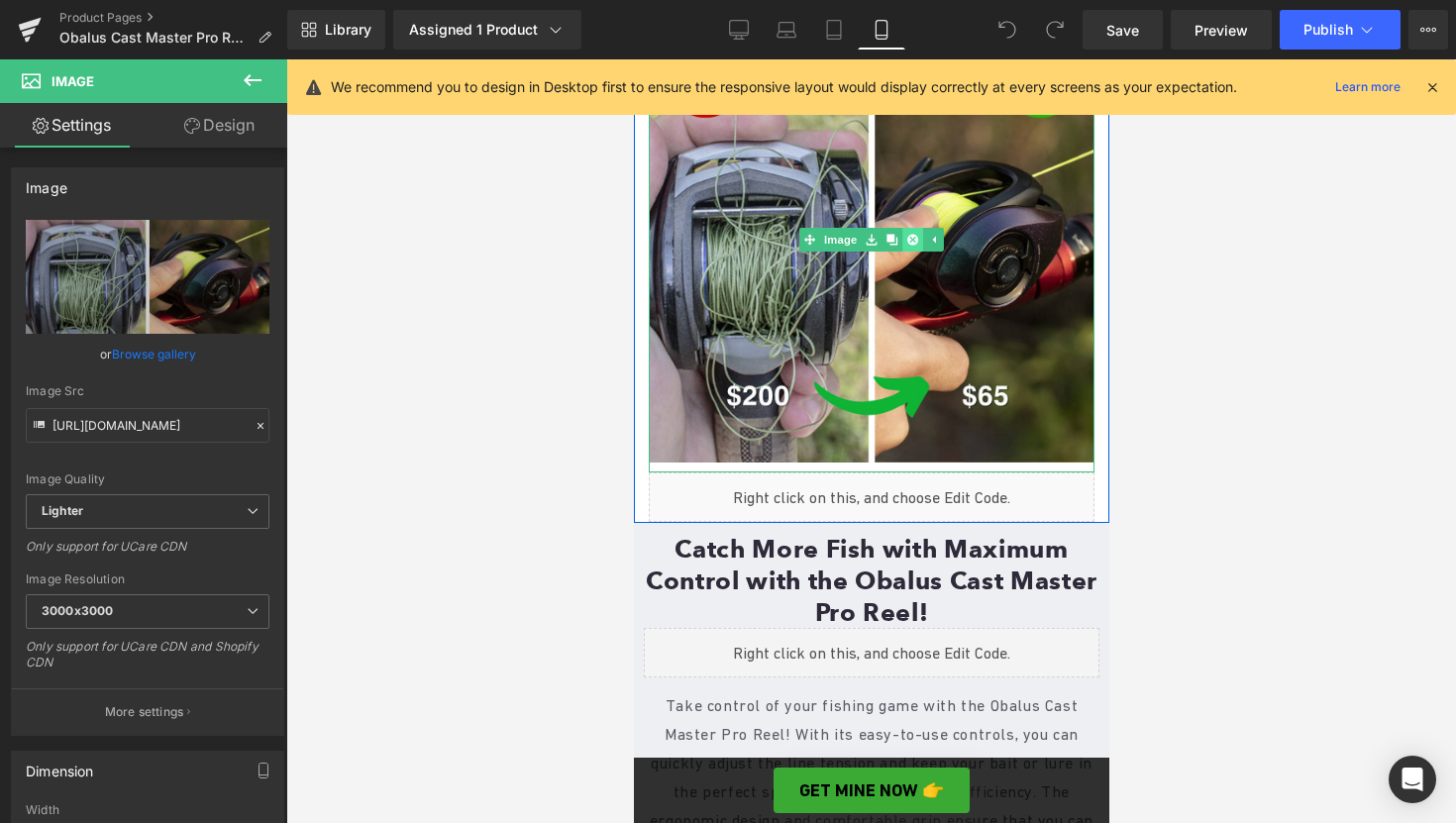 click at bounding box center [911, 240] 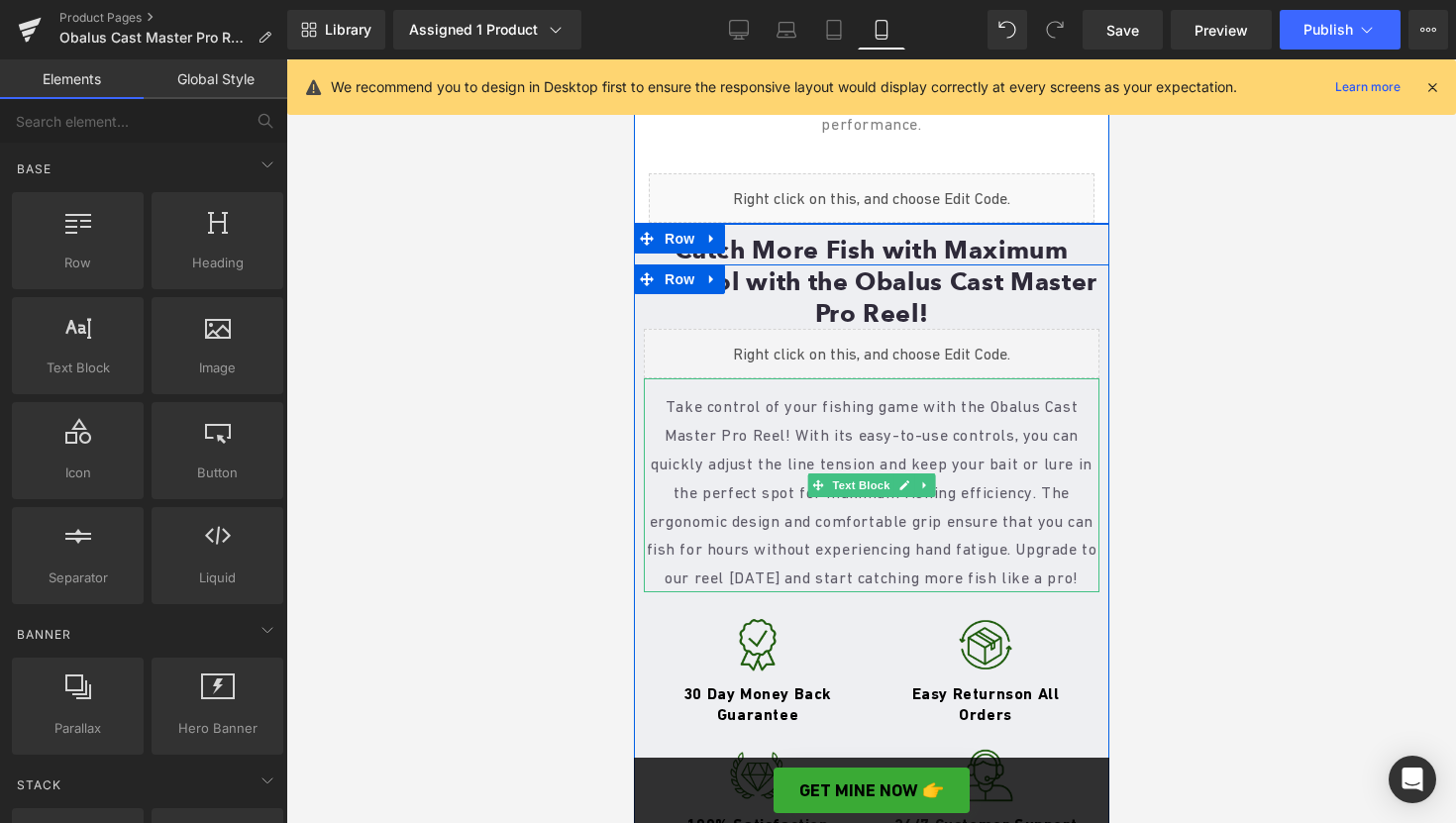 scroll, scrollTop: 2568, scrollLeft: 0, axis: vertical 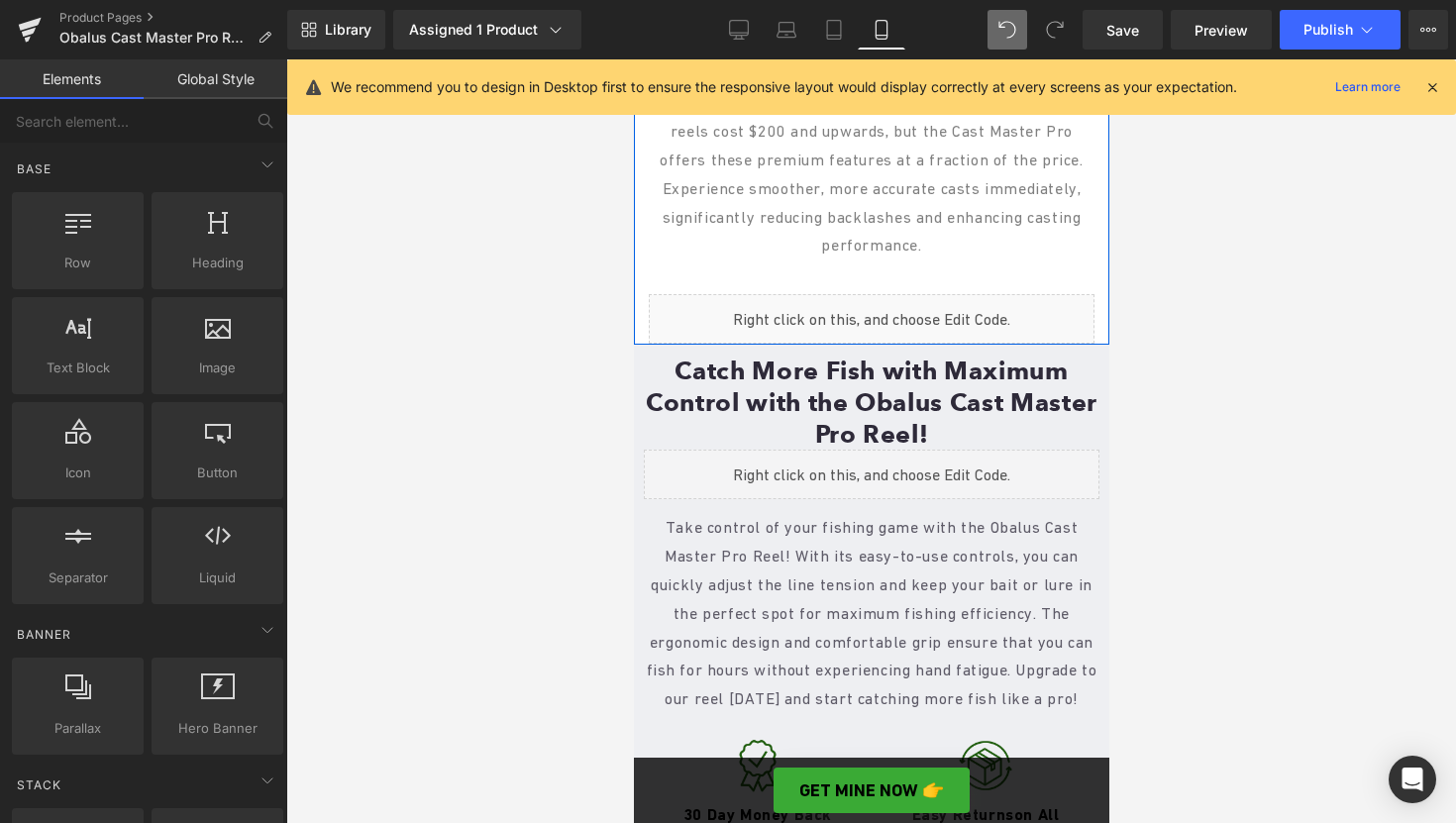 click on "Liquid" at bounding box center [871, 319] 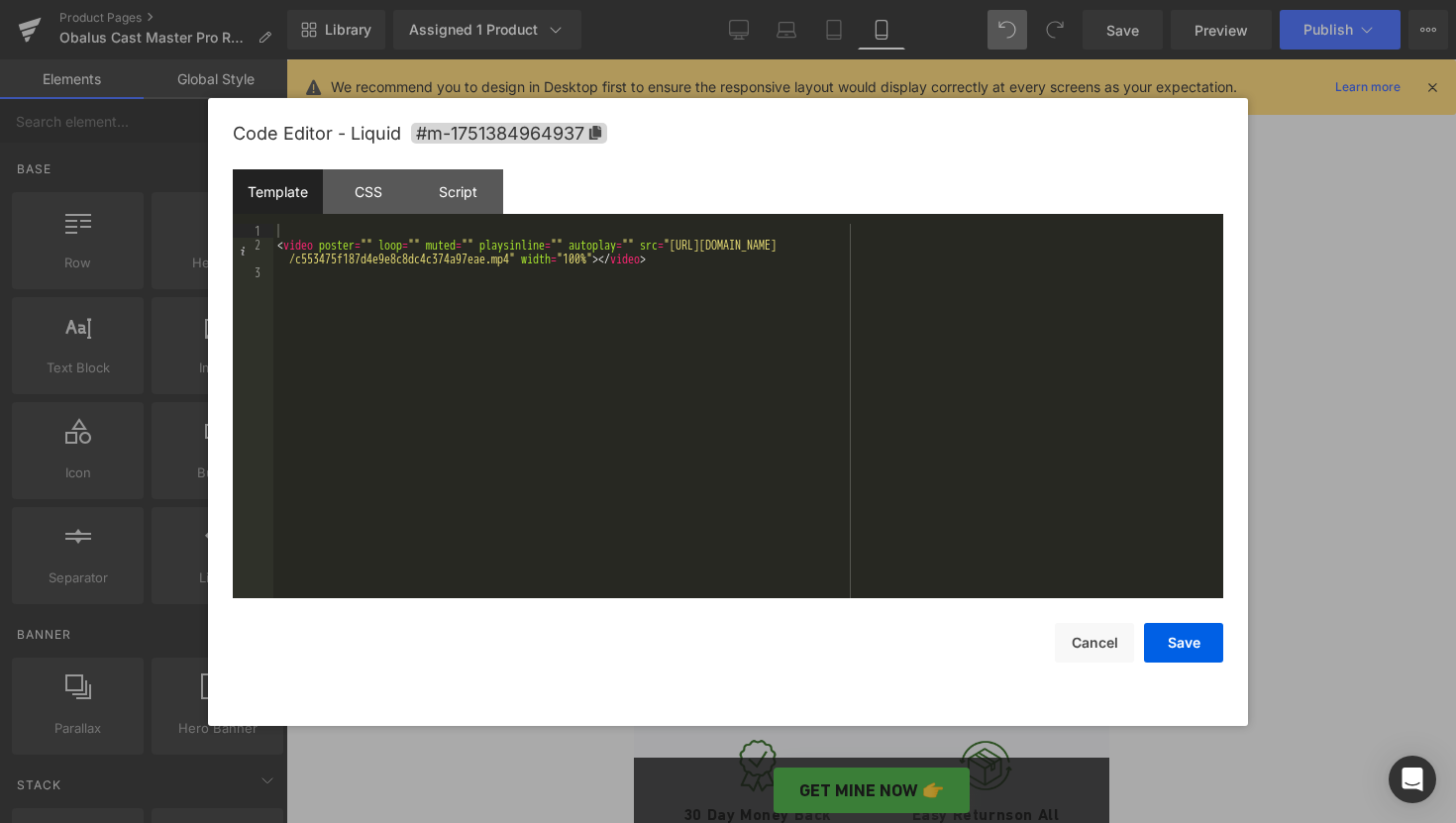 click on "Code Editor - Liquid #m-1751384964937 Template CSS Script Data 1 2 3 < video   poster = ""   loop = ""   muted = ""   playsinline = ""   autoplay = ""   src = "[URL][DOMAIN_NAME]    /c553475f187d4e9e8c8dc4c374a97eae.mp4"   width = "100%" > </ video > XXXXXXXXXXXXXXXXXXXXXXXXXXXXXXXXXXXXXXXXXXXXXXXXXX #m-1751384964937{
} (function( jQuery ){
// var $module = jQuery('#m-1751384964937').children('.module');
// You can add custom Javascript code right here.
})( window.GemQuery || jQuery ); {
"items": []
} Save Cancel" at bounding box center [728, 412] 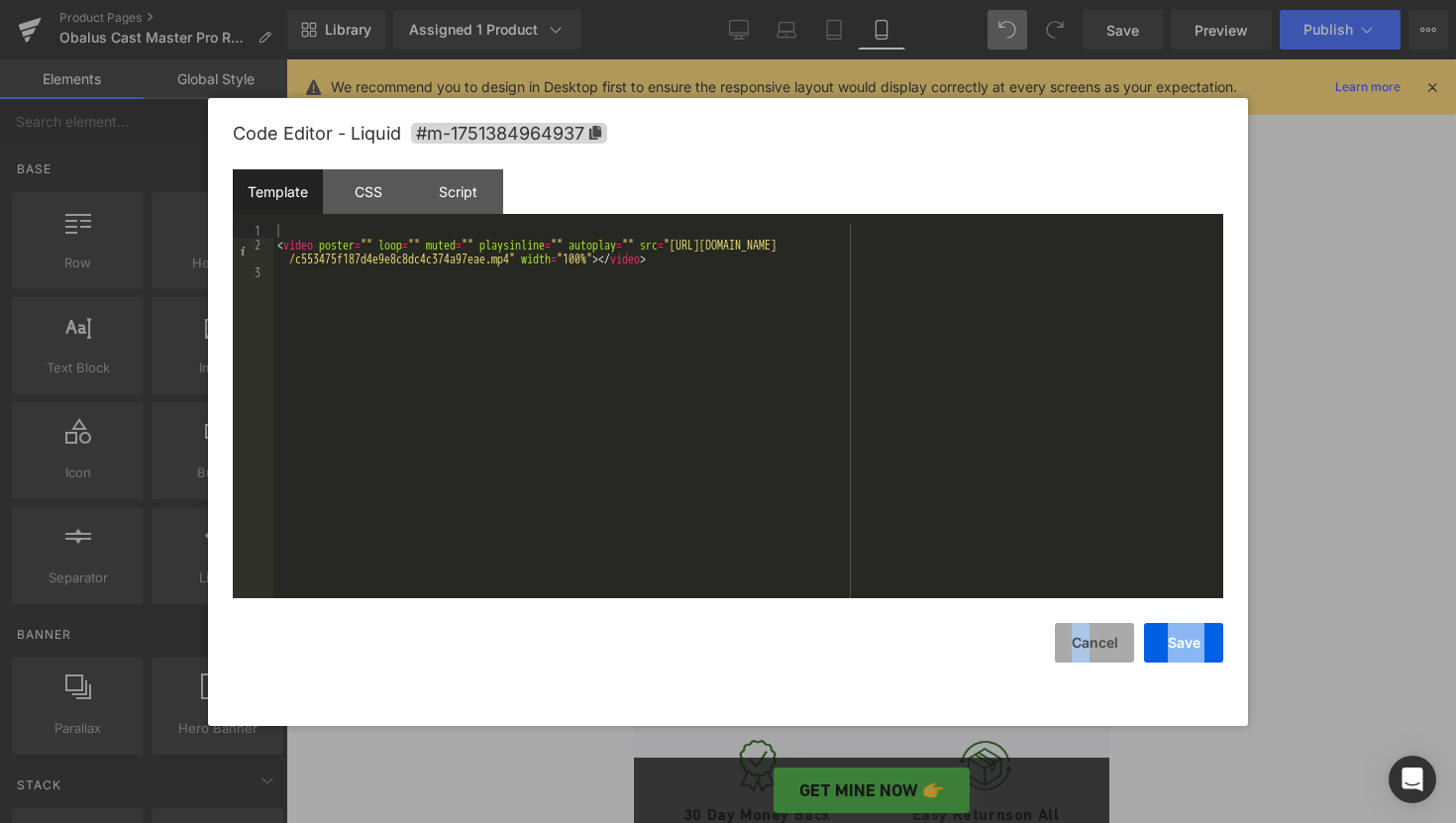 click on "Code Editor - Liquid #m-1751384964937 Template CSS Script Data 1 2 3 < video   poster = ""   loop = ""   muted = ""   playsinline = ""   autoplay = ""   src = "[URL][DOMAIN_NAME]    /c553475f187d4e9e8c8dc4c374a97eae.mp4"   width = "100%" > </ video > XXXXXXXXXXXXXXXXXXXXXXXXXXXXXXXXXXXXXXXXXXXXXXXXXX #m-1751384964937{
} (function( jQuery ){
// var $module = jQuery('#m-1751384964937').children('.module');
// You can add custom Javascript code right here.
})( window.GemQuery || jQuery ); {
"items": []
} Save Cancel" at bounding box center (728, 412) 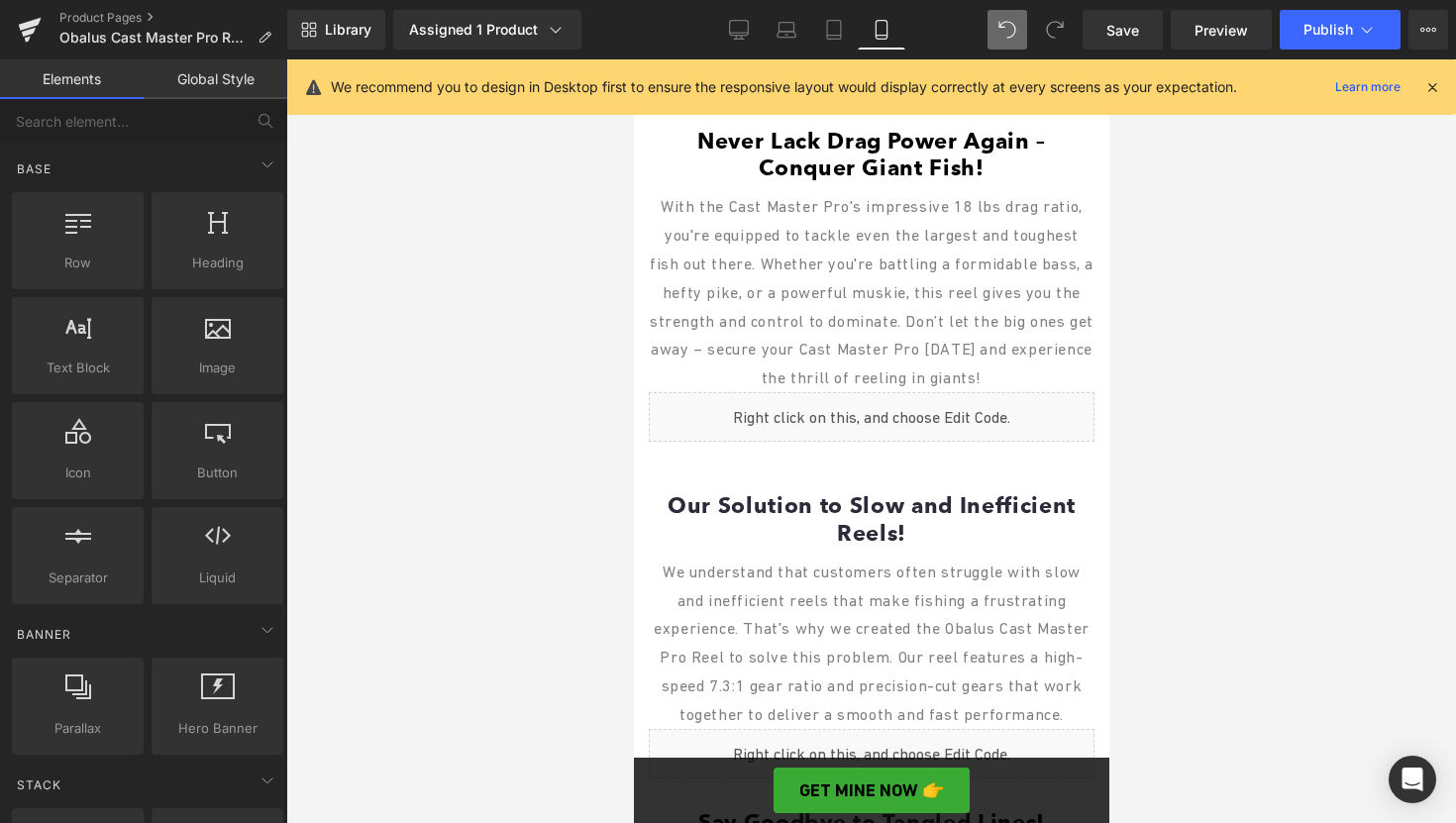 scroll, scrollTop: 1759, scrollLeft: 0, axis: vertical 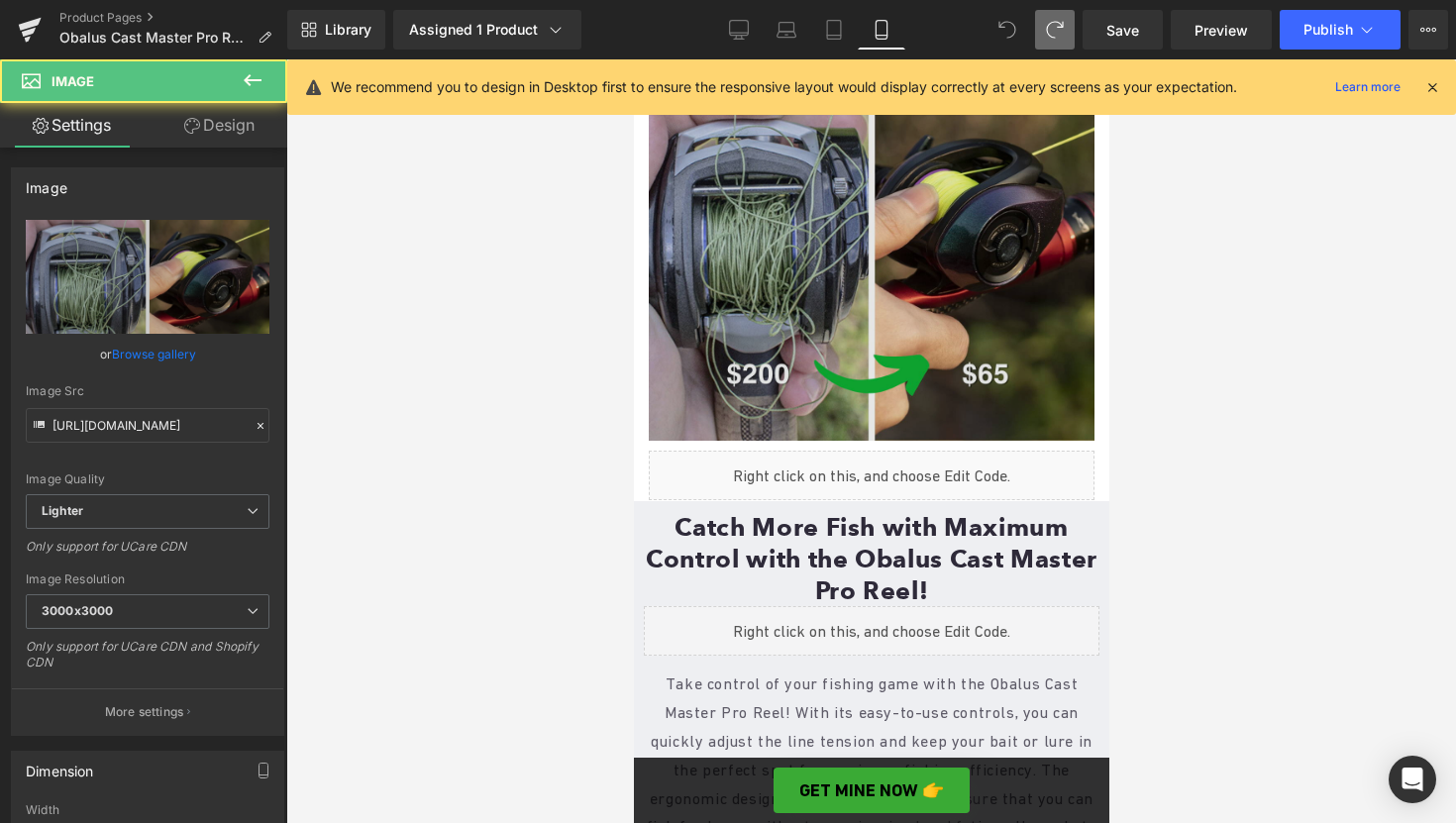 click at bounding box center (871, 218) 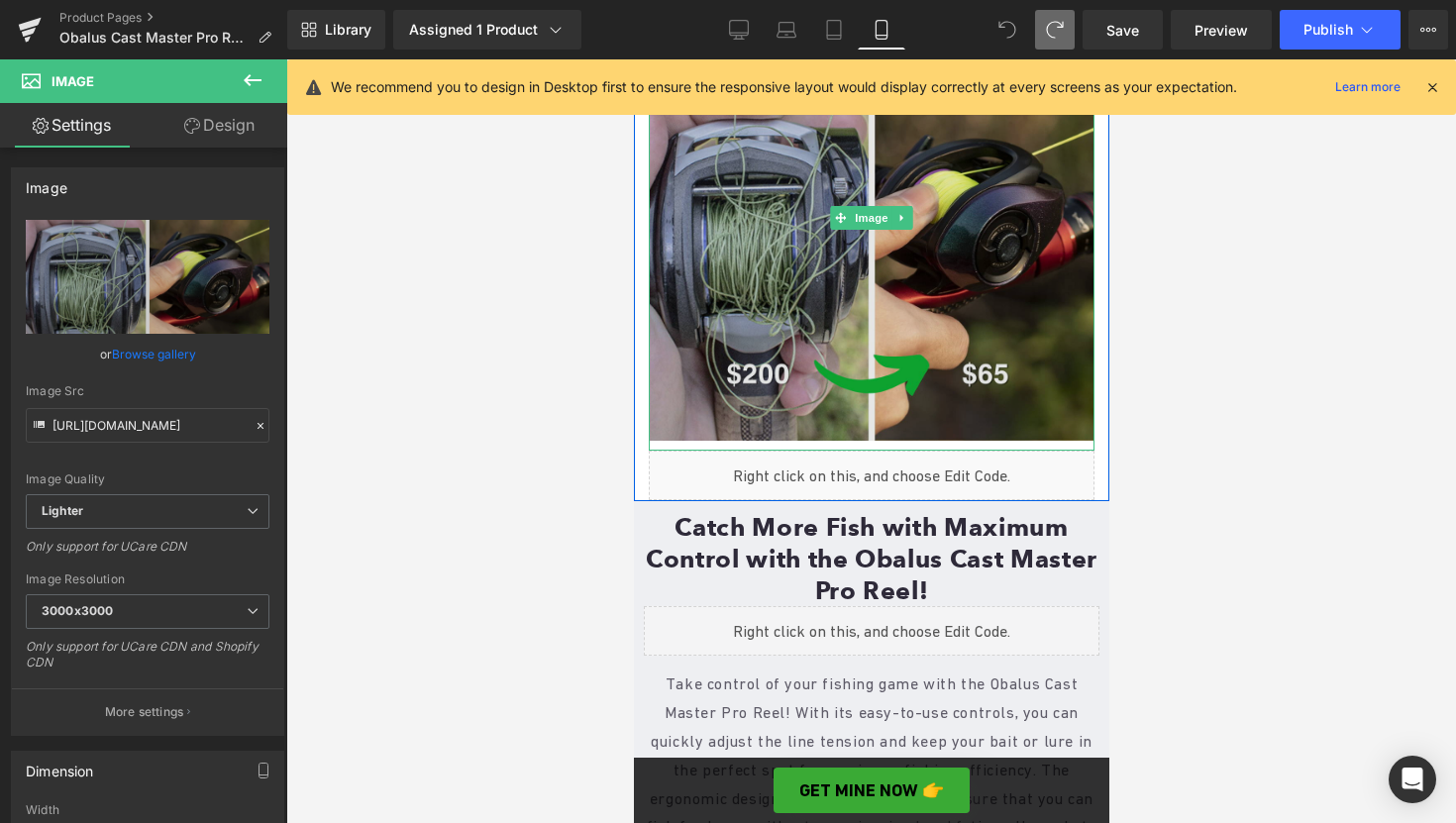 click at bounding box center (871, 218) 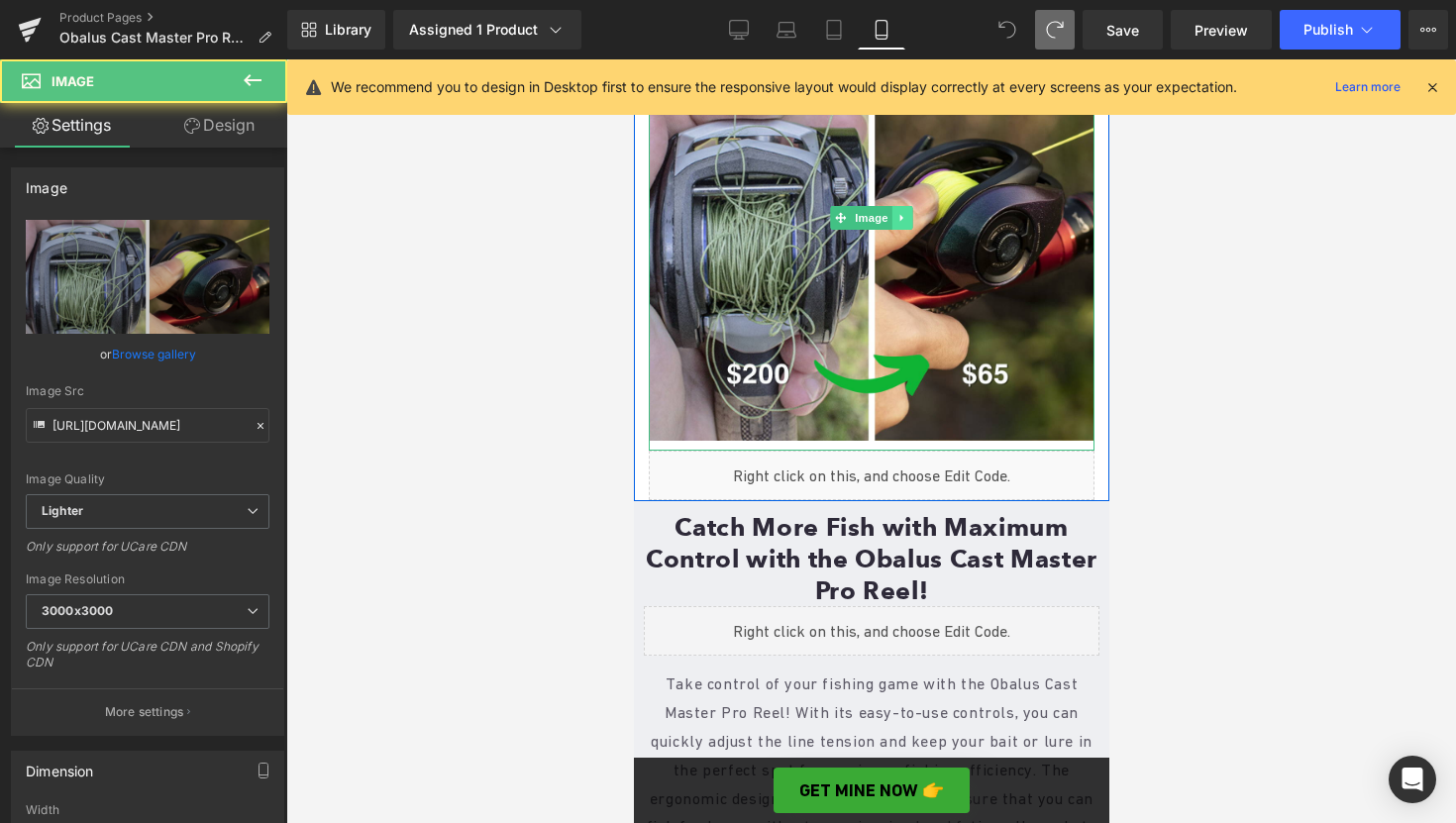 click 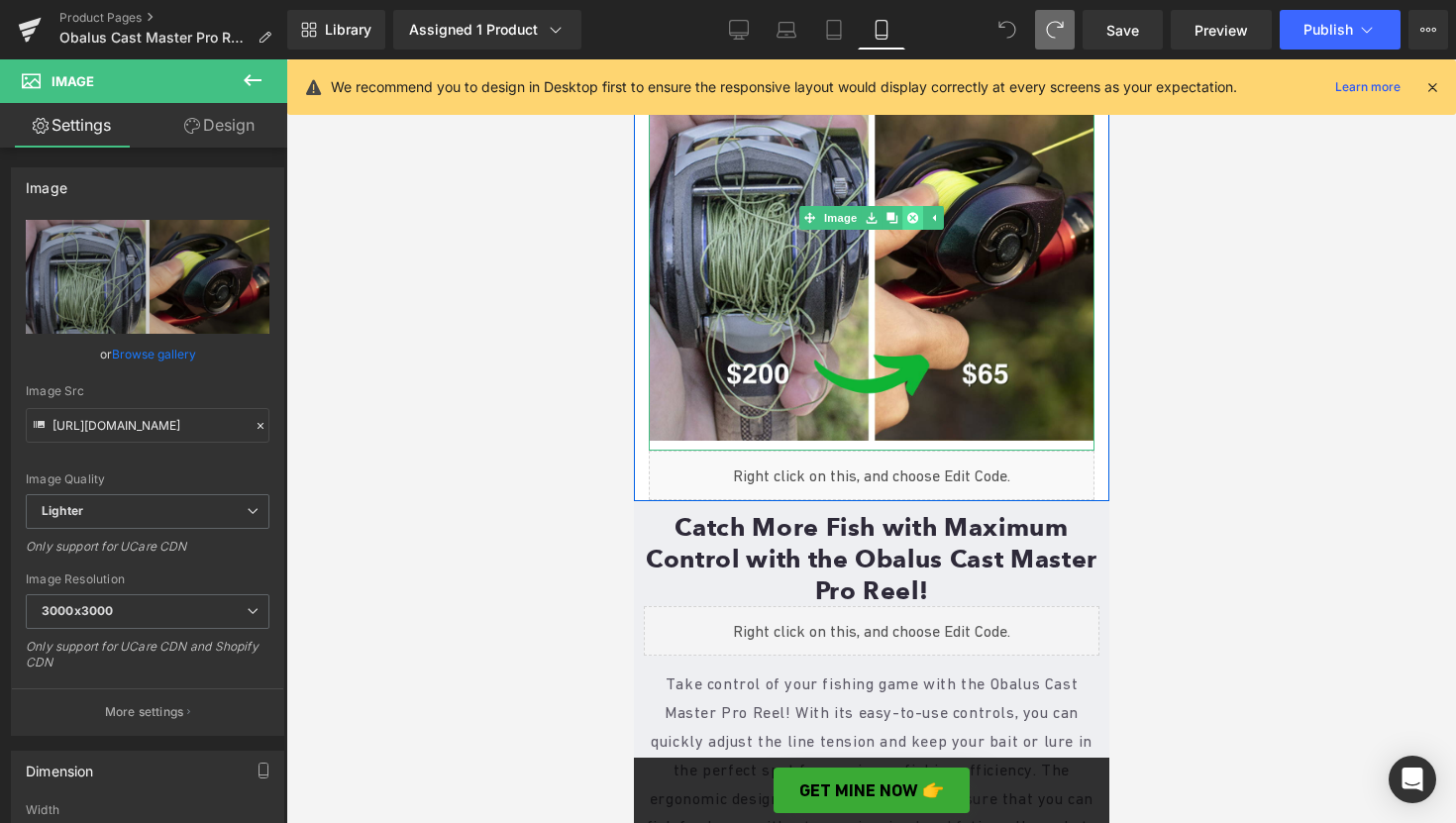 click at bounding box center [911, 218] 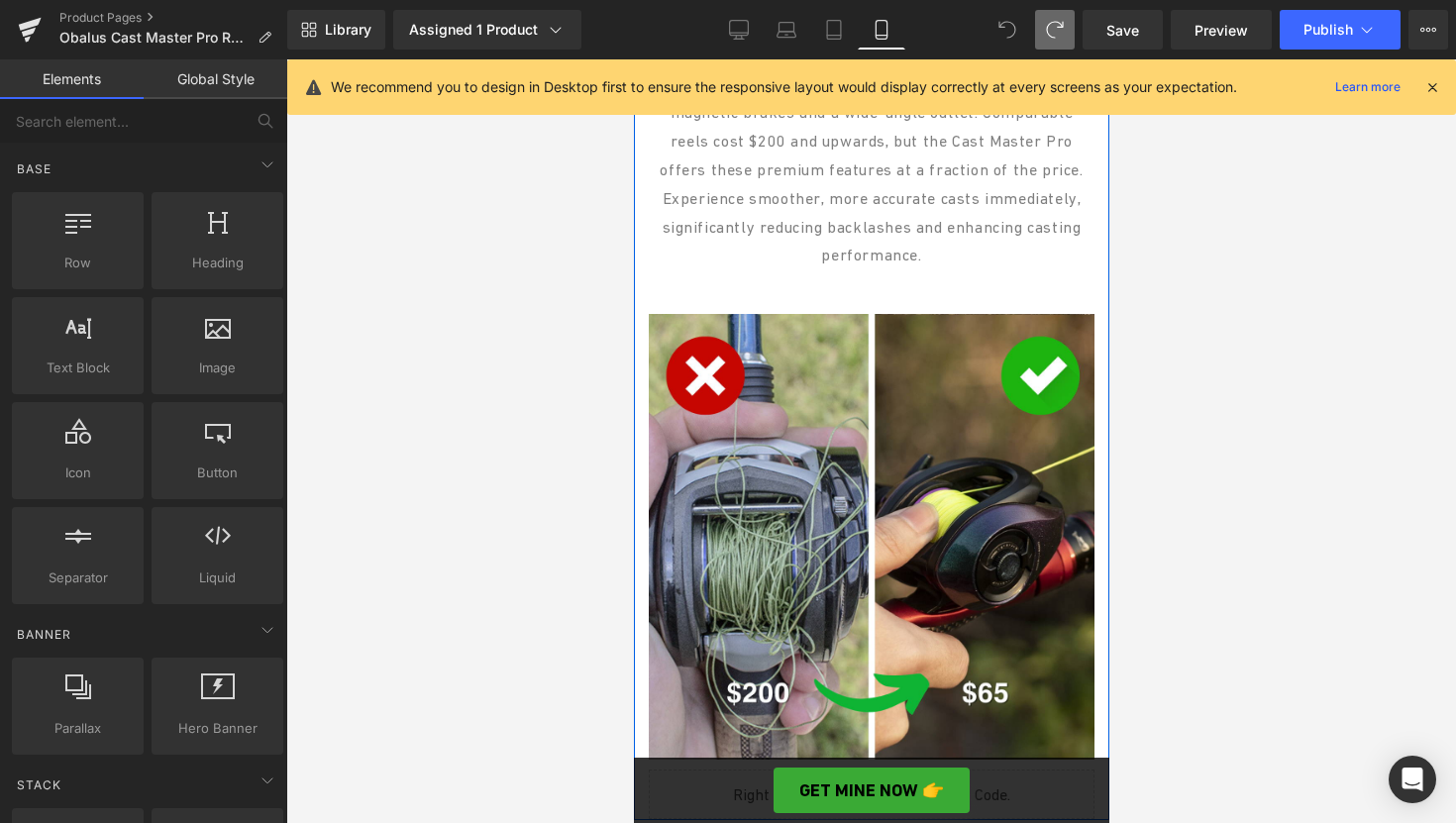 scroll, scrollTop: 2426, scrollLeft: 0, axis: vertical 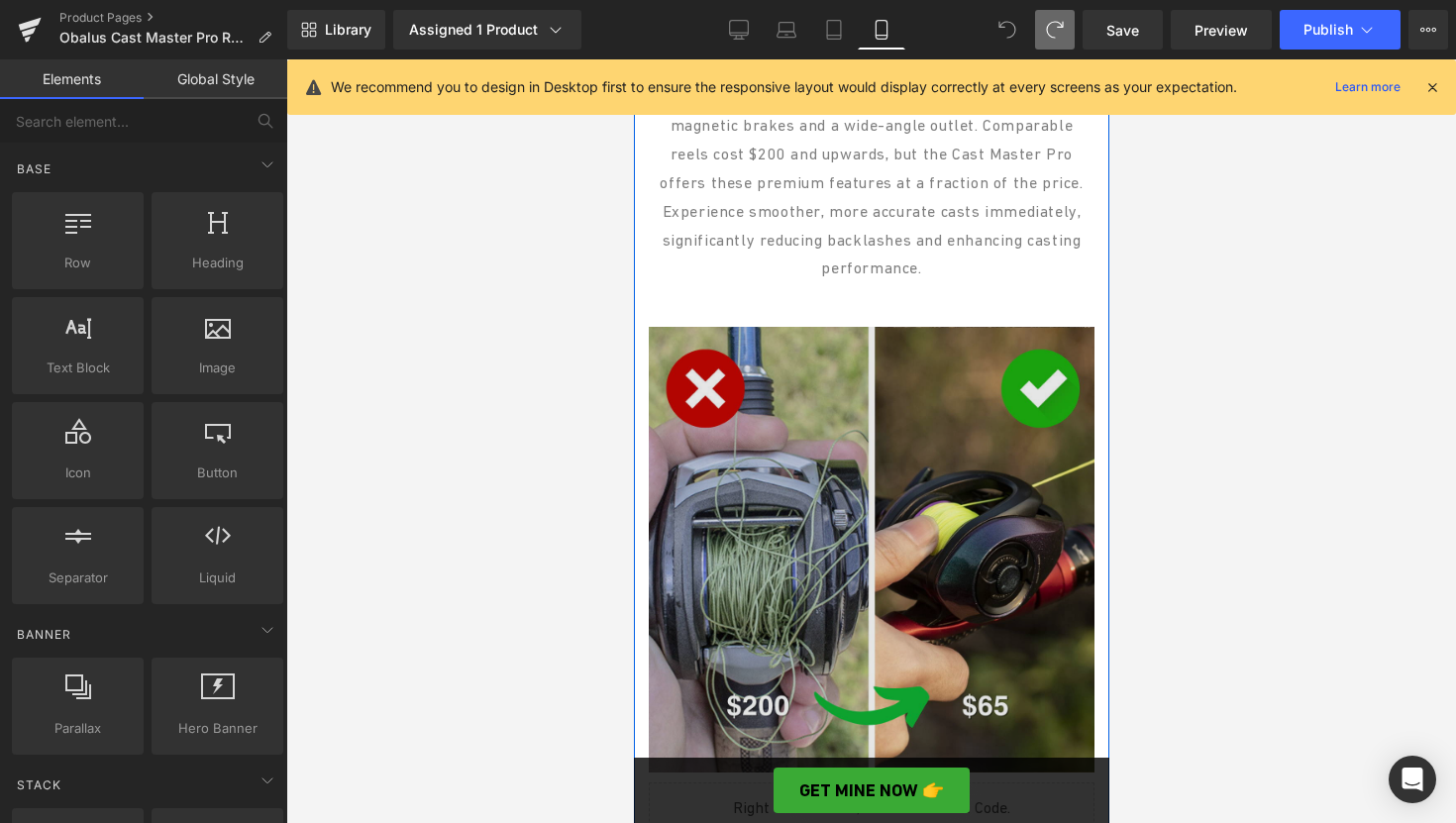 click at bounding box center (871, 550) 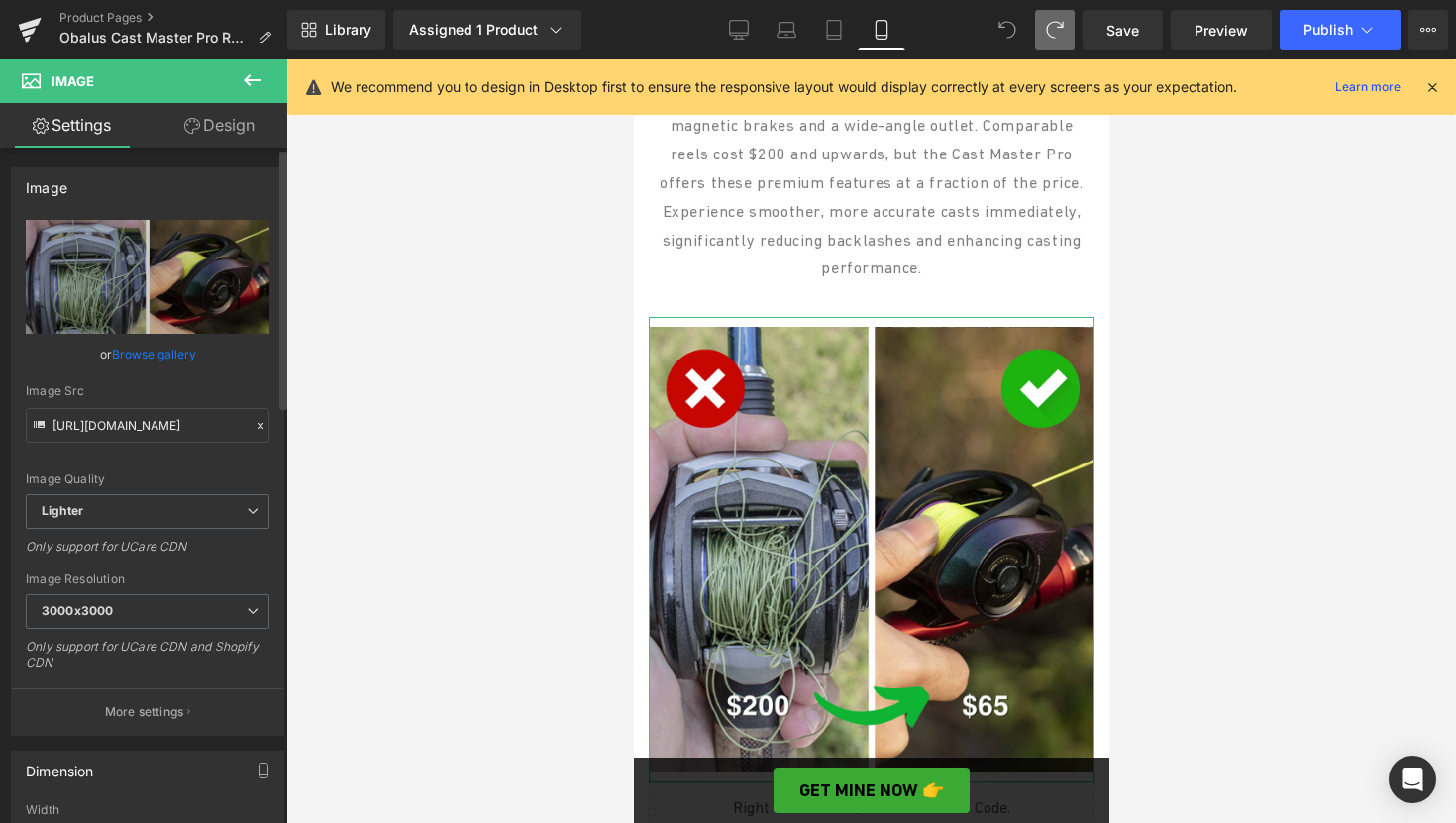 click on "Browse gallery" at bounding box center (154, 354) 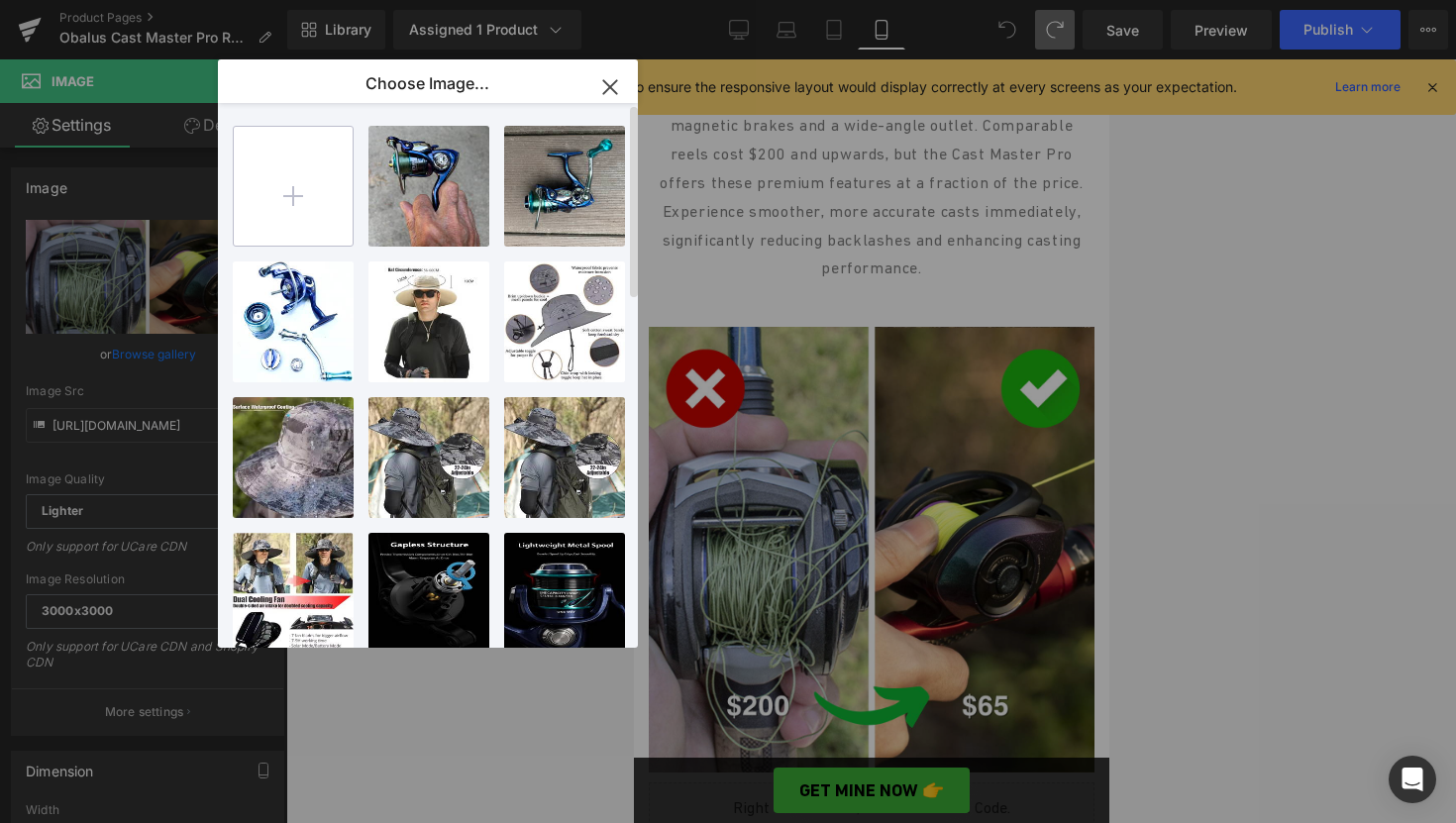 click at bounding box center [293, 186] 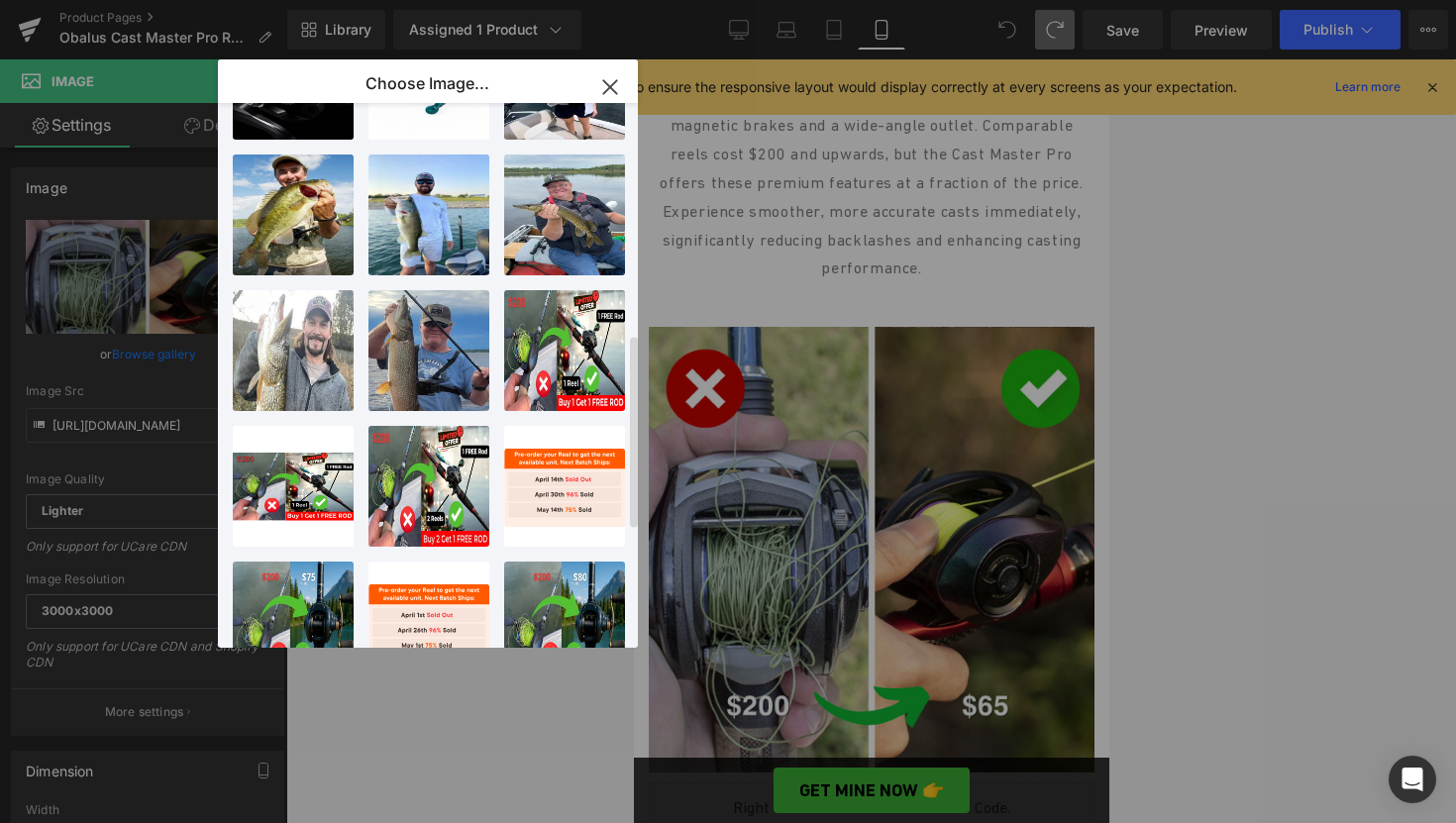 scroll, scrollTop: 0, scrollLeft: 0, axis: both 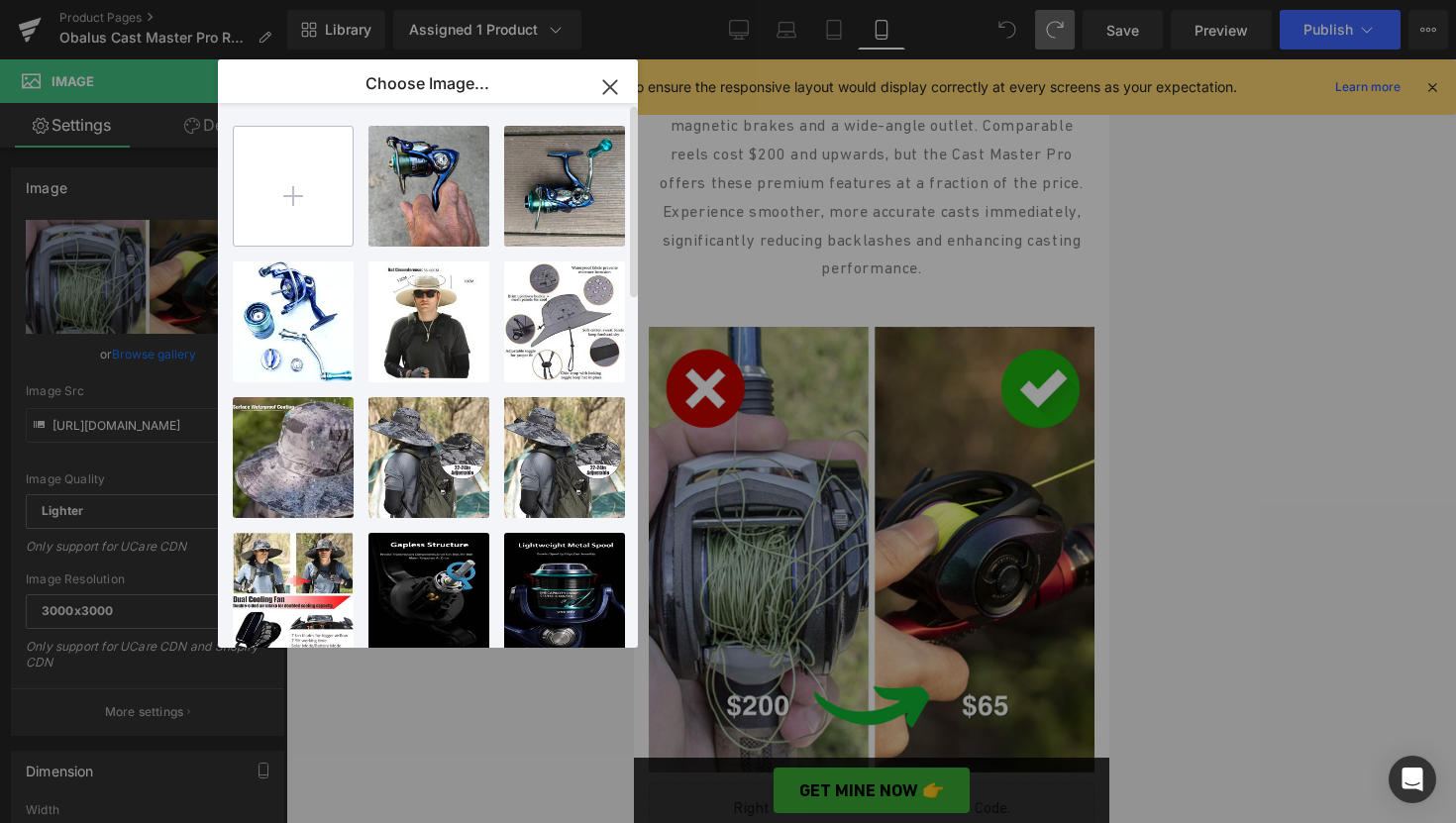 click at bounding box center (293, 186) 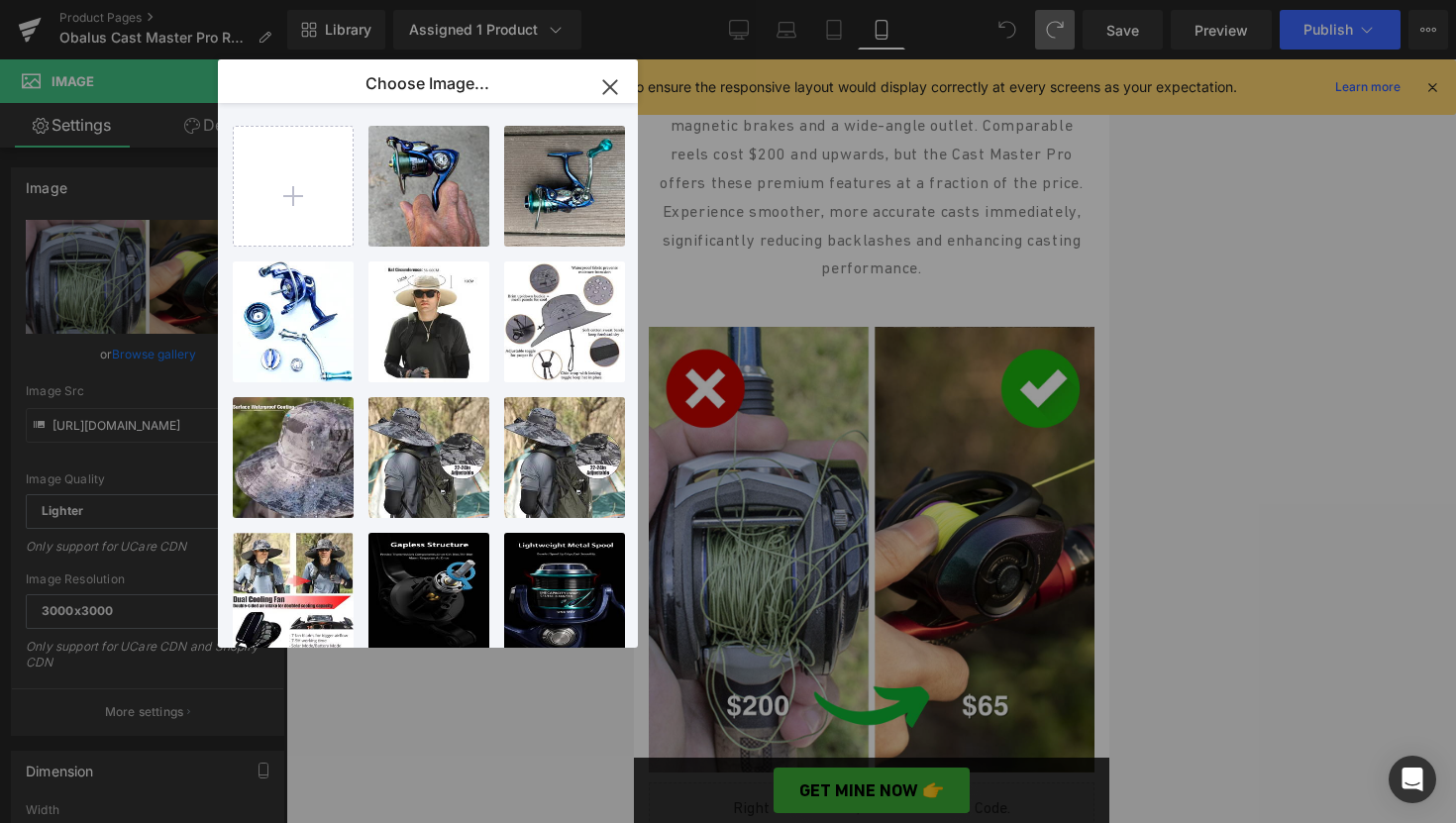 type on "C:\fakepath\Instagram post - 247 (1).png" 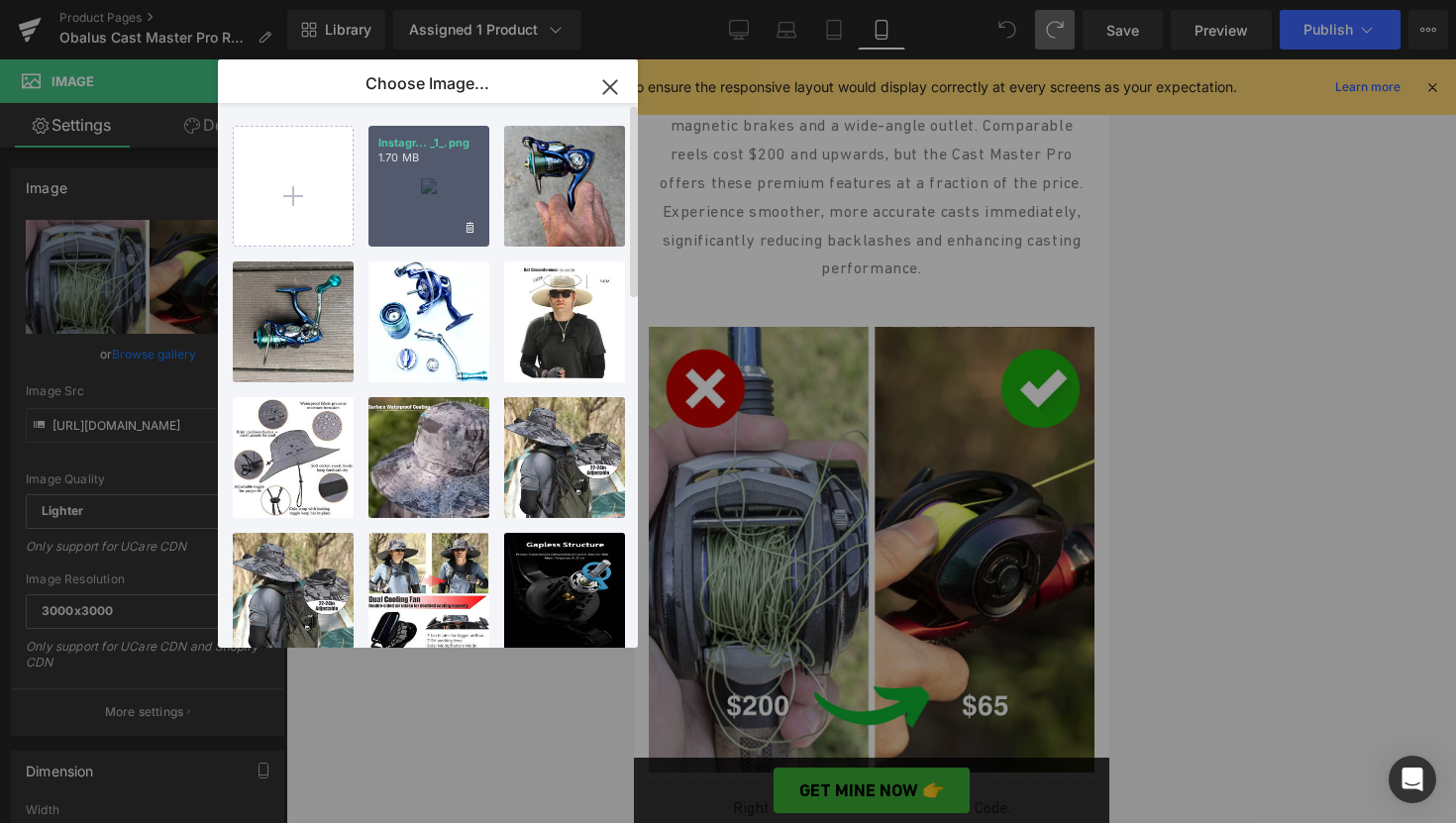 click on "1.70 MB" at bounding box center (429, 157) 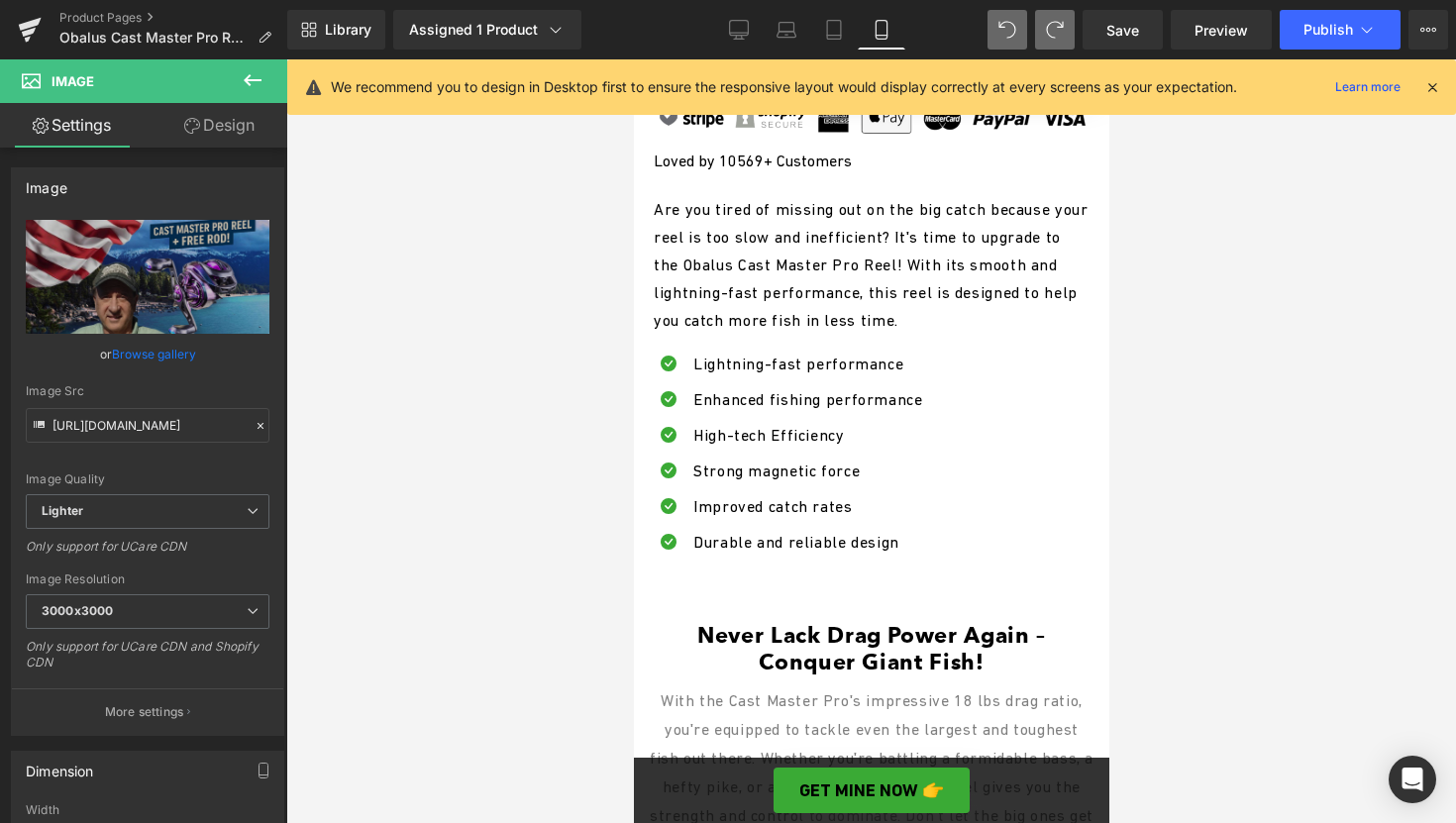 scroll, scrollTop: 871, scrollLeft: 0, axis: vertical 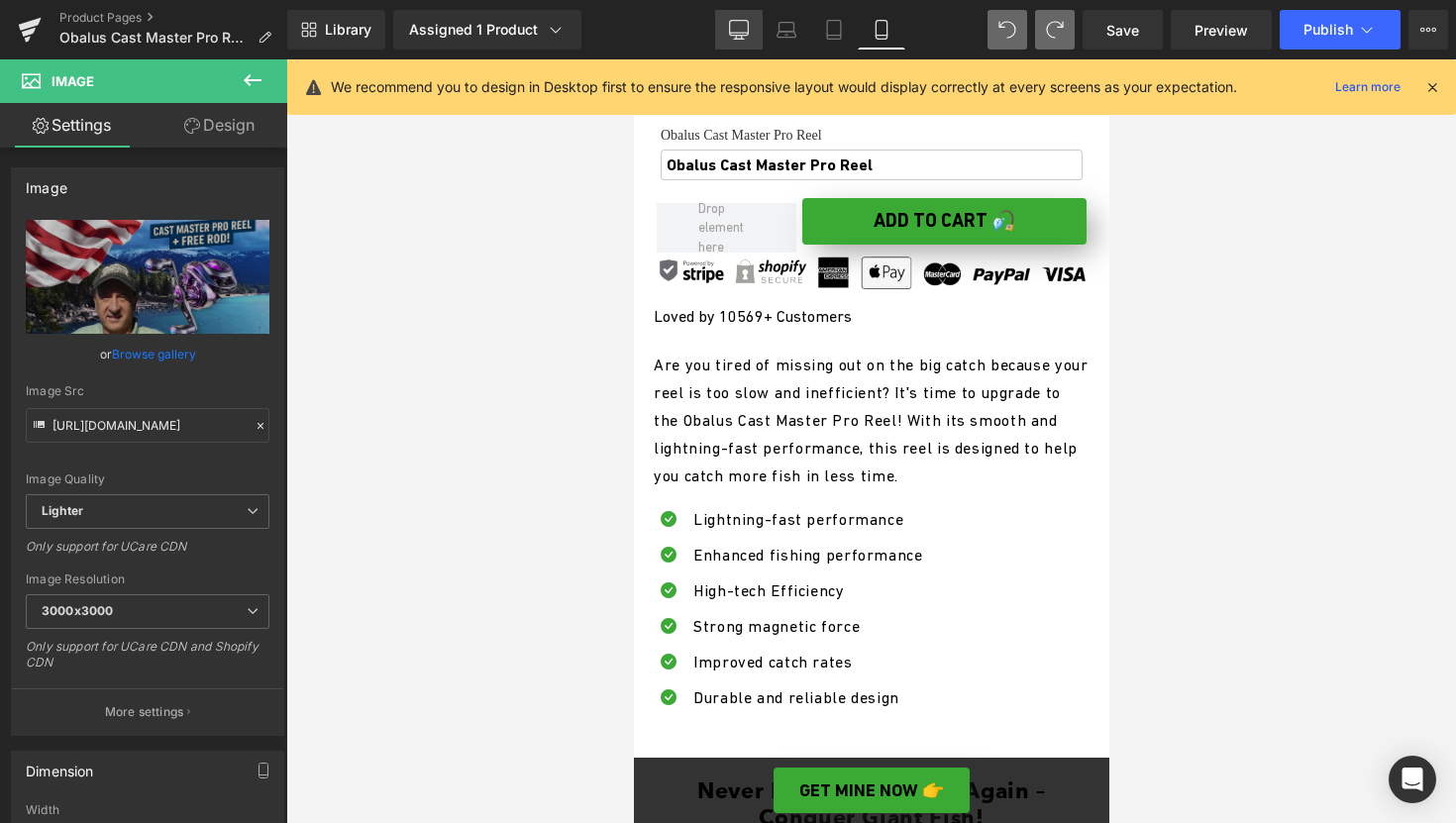 click on "Desktop" at bounding box center (739, 30) 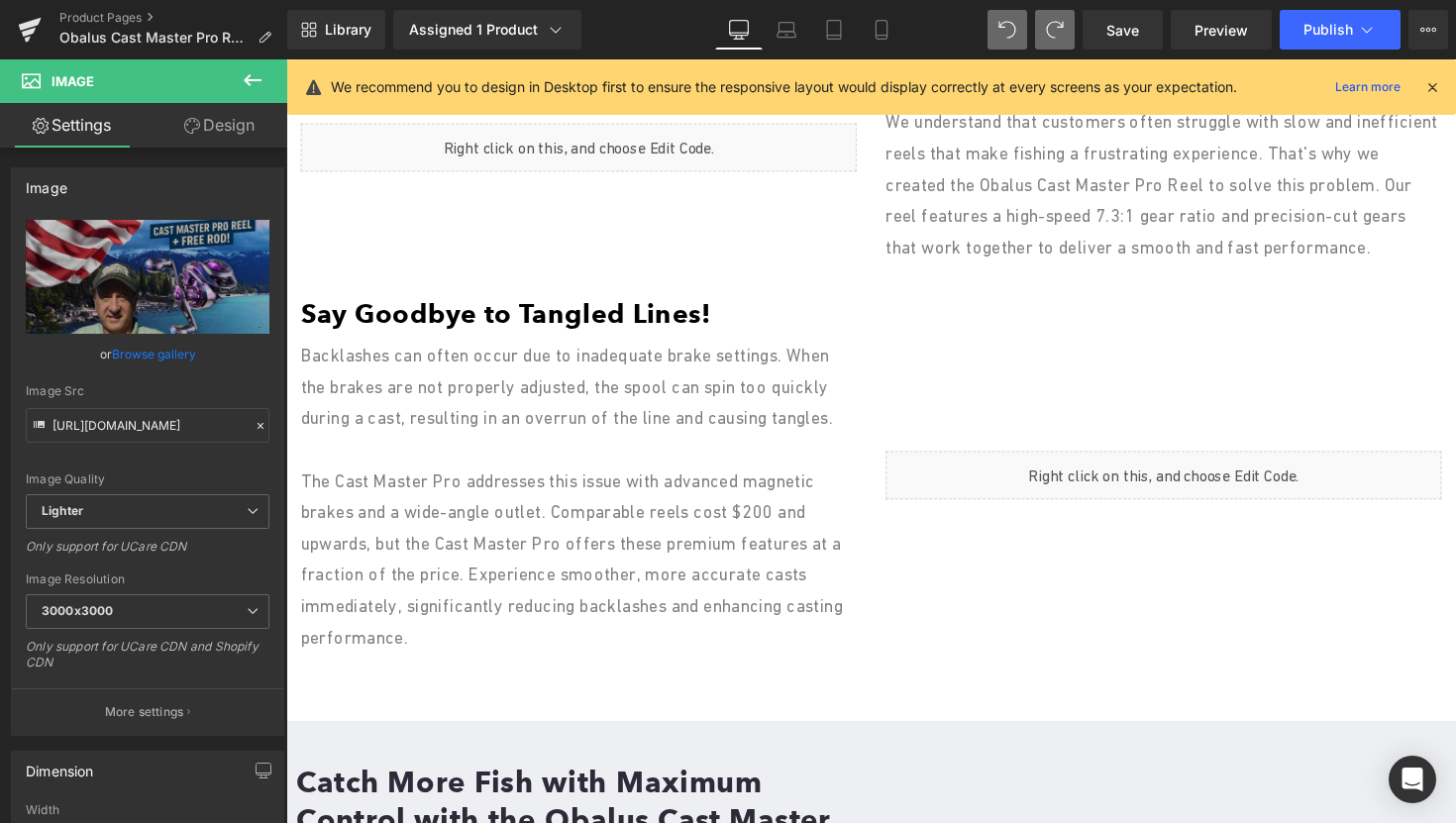 scroll, scrollTop: 1274, scrollLeft: 0, axis: vertical 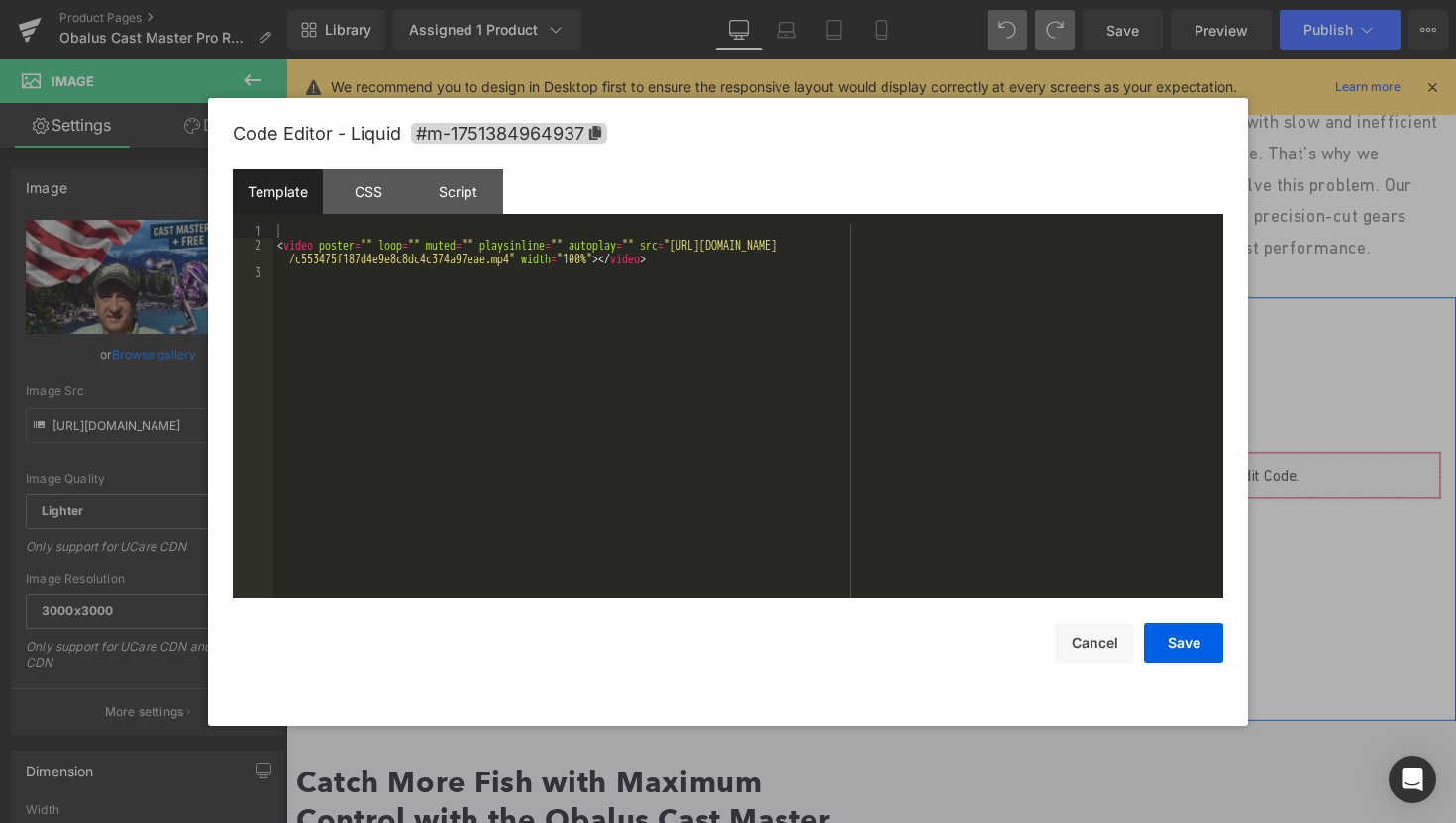 click at bounding box center (1212, 476) 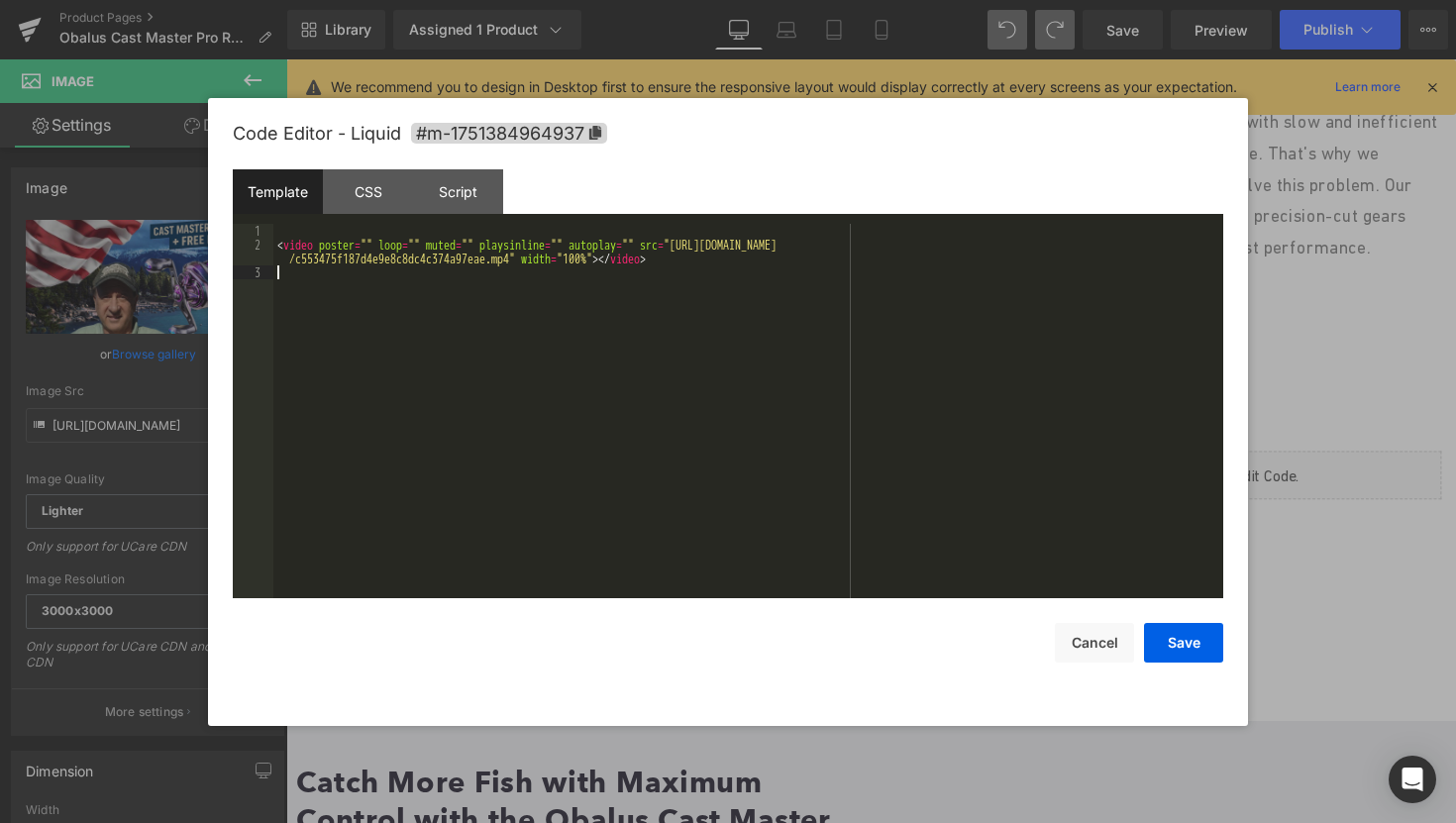 click on "< video   poster = ""   loop = ""   muted = ""   playsinline = ""   autoplay = ""   src = "[URL][DOMAIN_NAME]    /c553475f187d4e9e8c8dc4c374a97eae.mp4"   width = "100%" > </ video >" at bounding box center (748, 425) 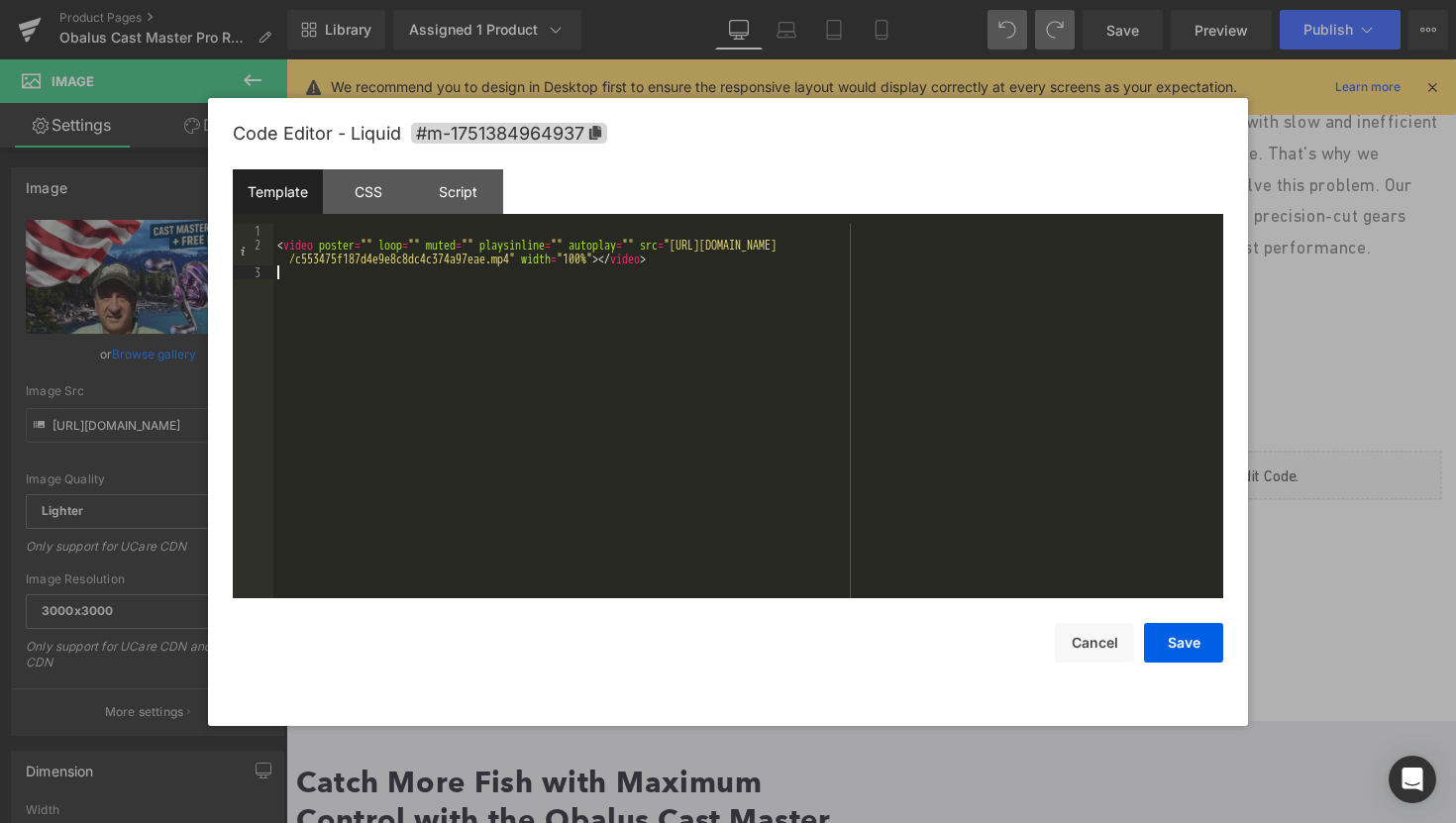 click on "< video   poster = ""   loop = ""   muted = ""   playsinline = ""   autoplay = ""   src = "[URL][DOMAIN_NAME]    /c553475f187d4e9e8c8dc4c374a97eae.mp4"   width = "100%" > </ video >" at bounding box center (748, 425) 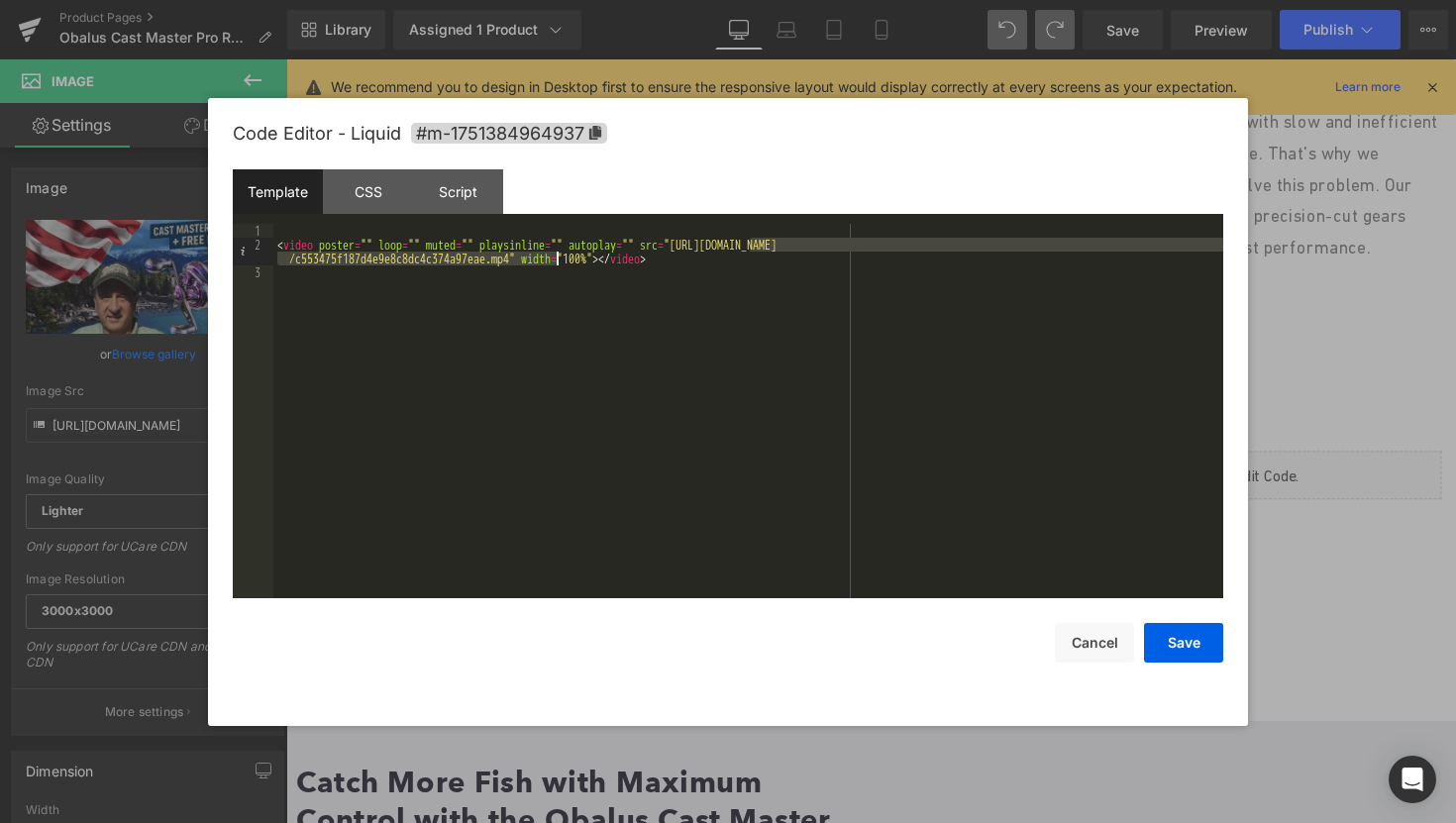 drag, startPoint x: 751, startPoint y: 246, endPoint x: 556, endPoint y: 260, distance: 195.50192 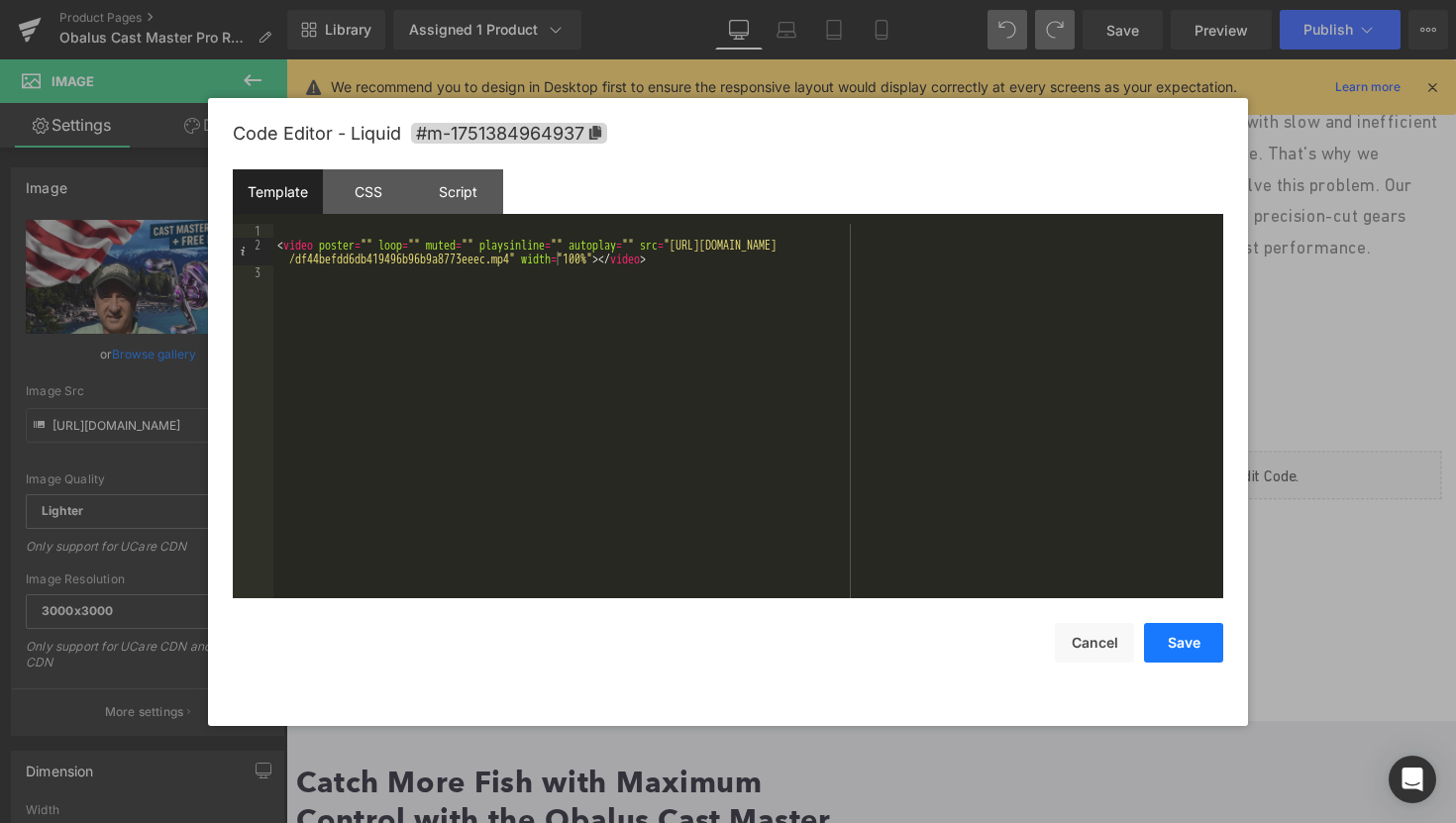 click on "Save" at bounding box center [1184, 643] 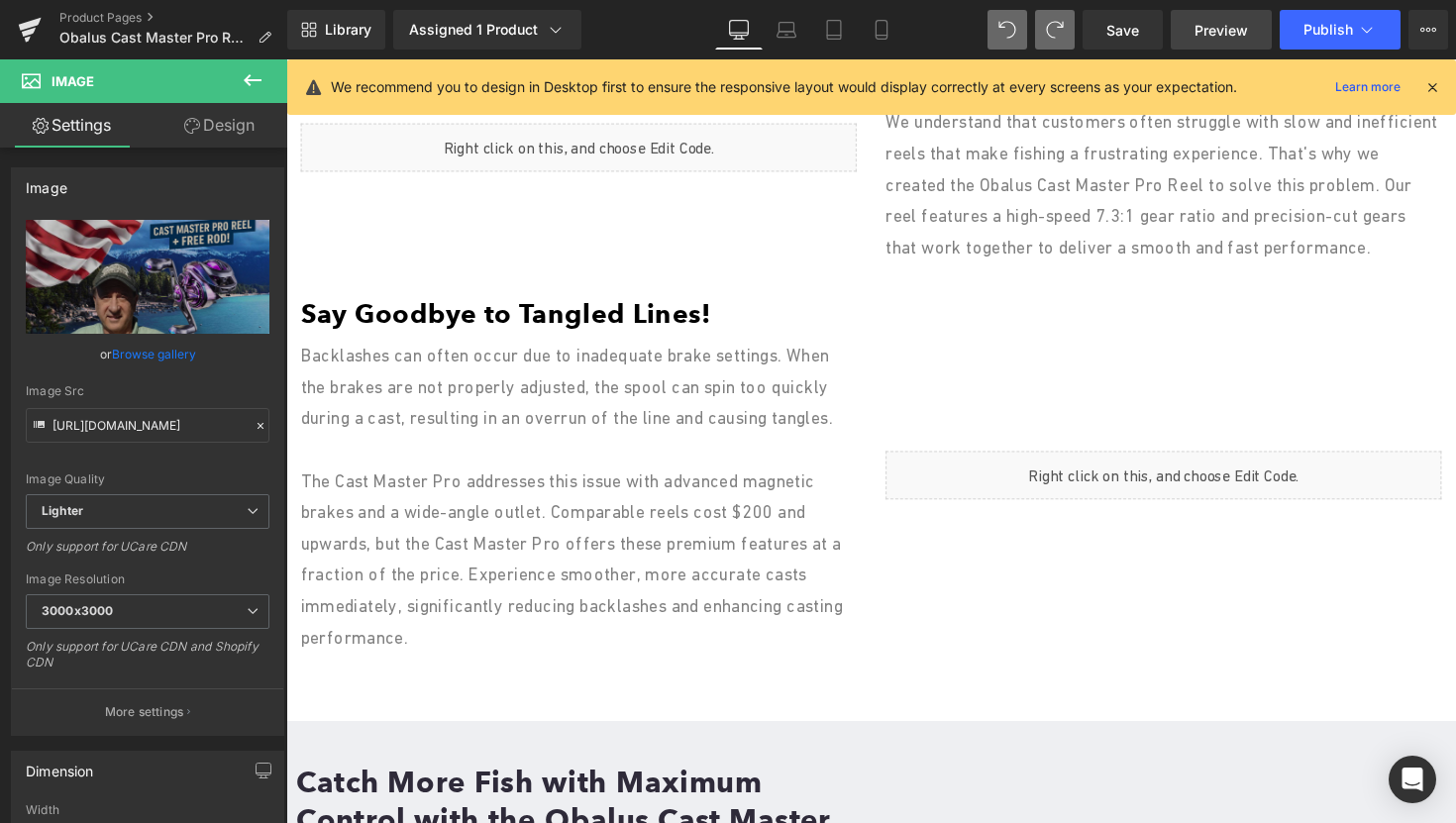 click on "Preview" at bounding box center [1221, 30] 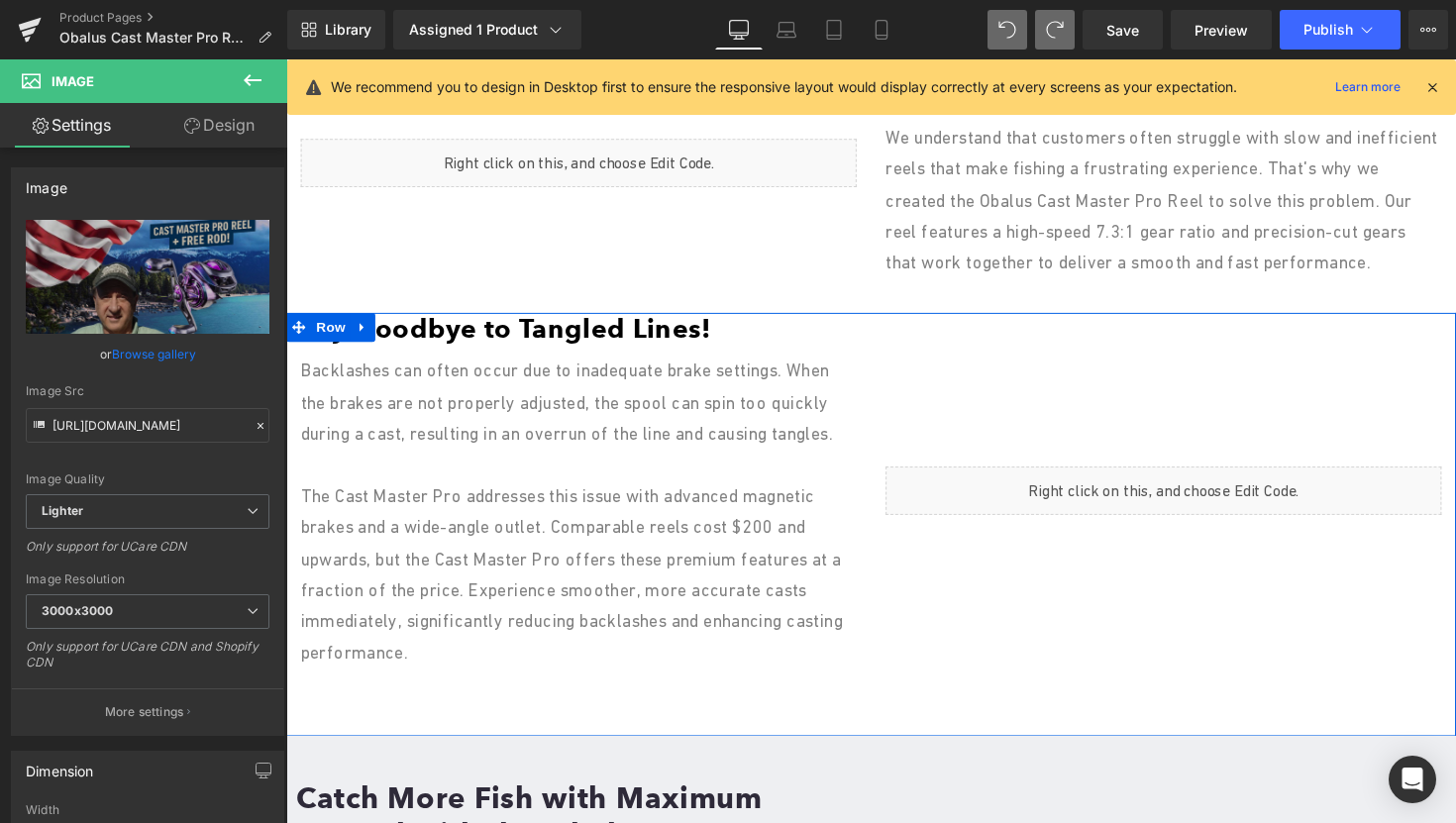 scroll, scrollTop: 1395, scrollLeft: 0, axis: vertical 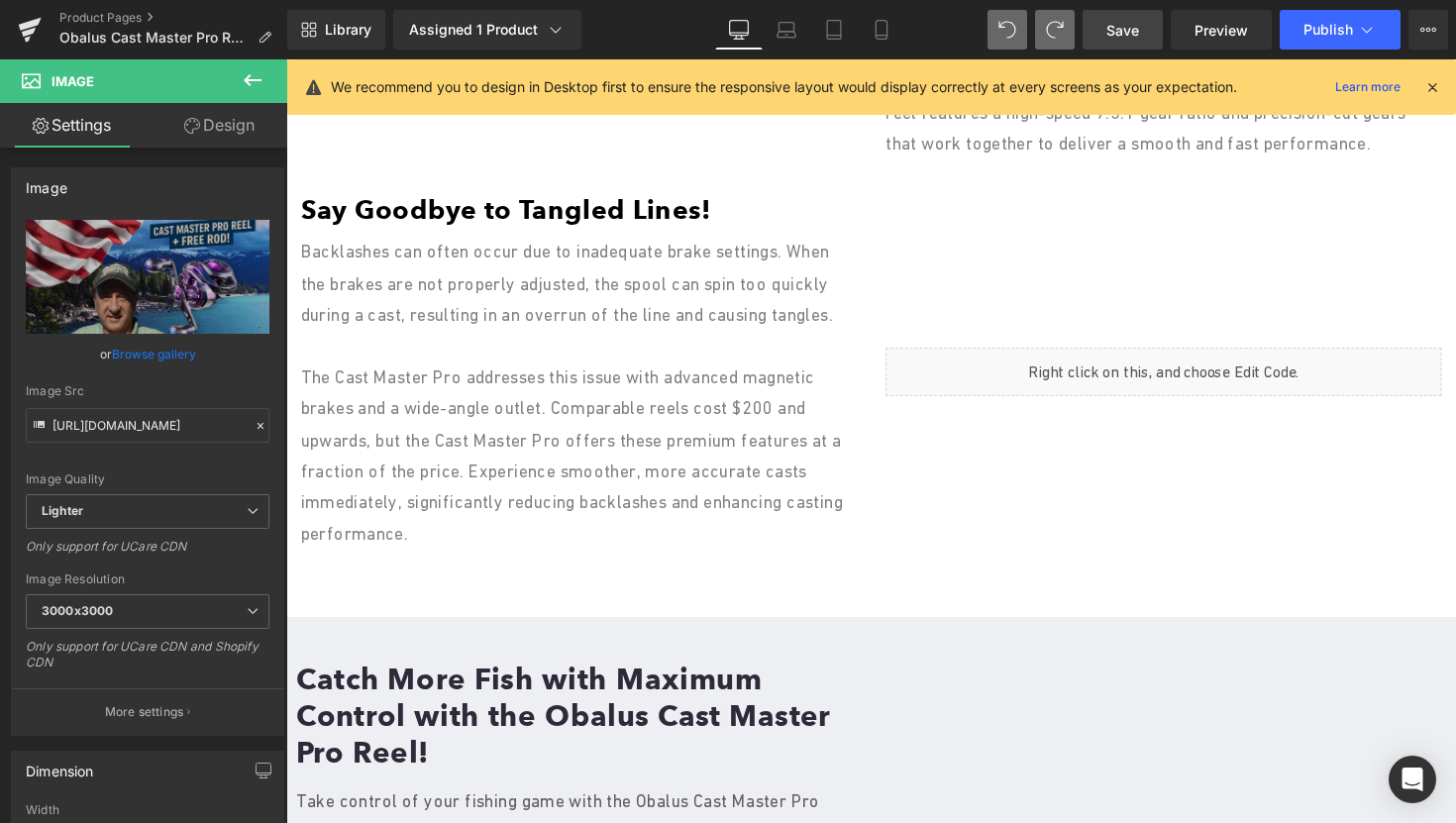 click on "Save" at bounding box center [1122, 30] 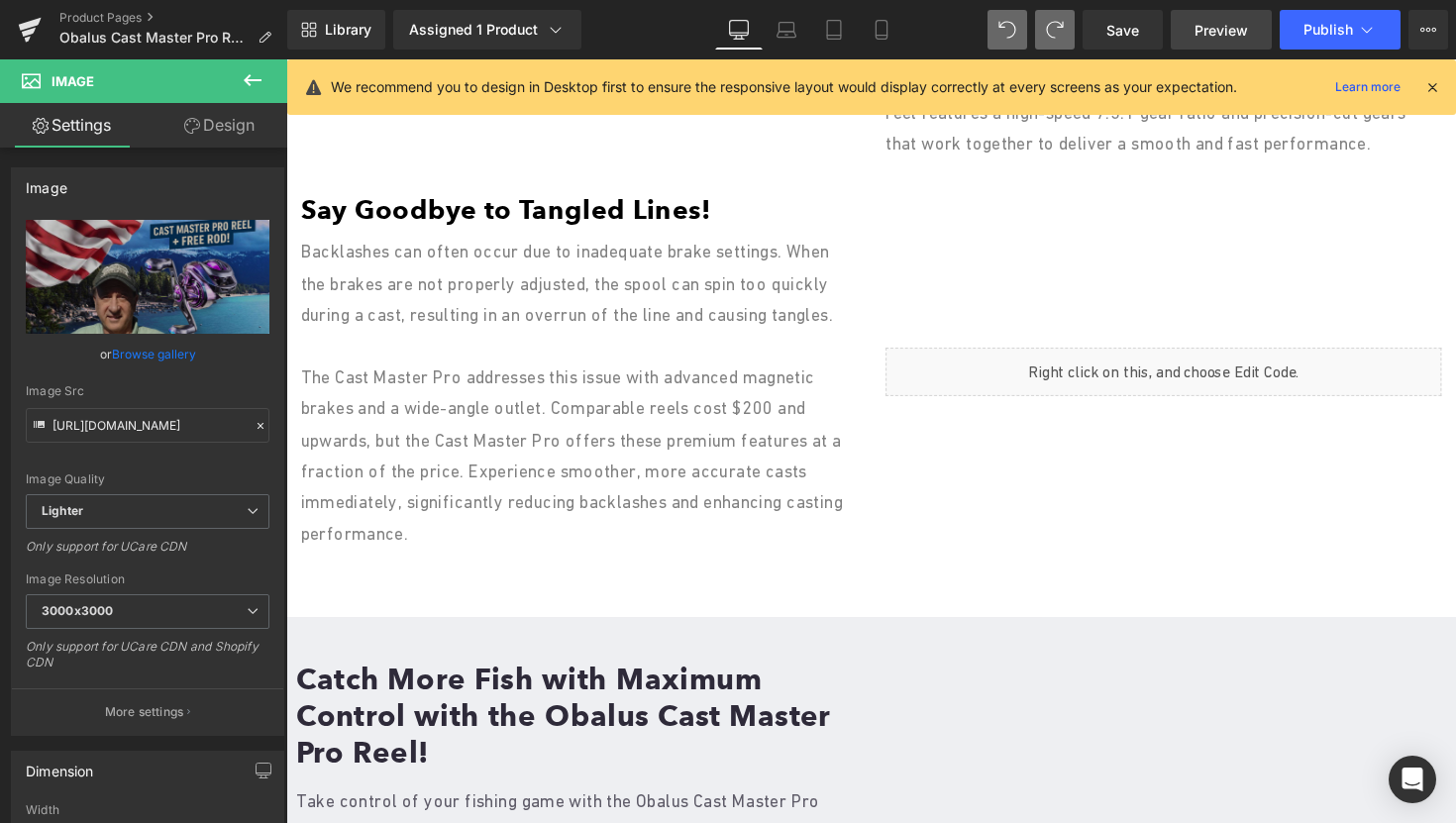 click on "Preview" at bounding box center [1221, 30] 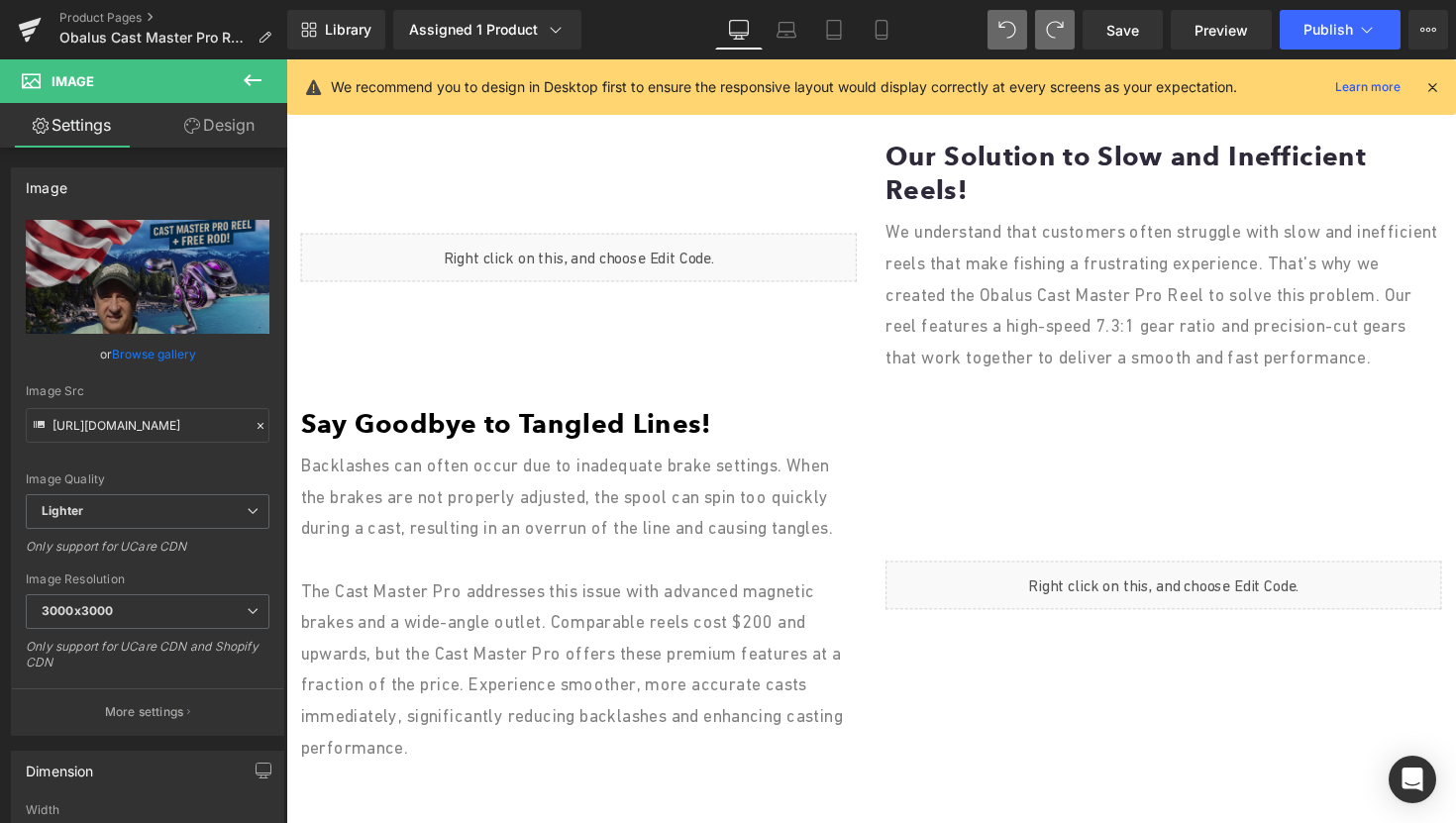 scroll, scrollTop: 1155, scrollLeft: 0, axis: vertical 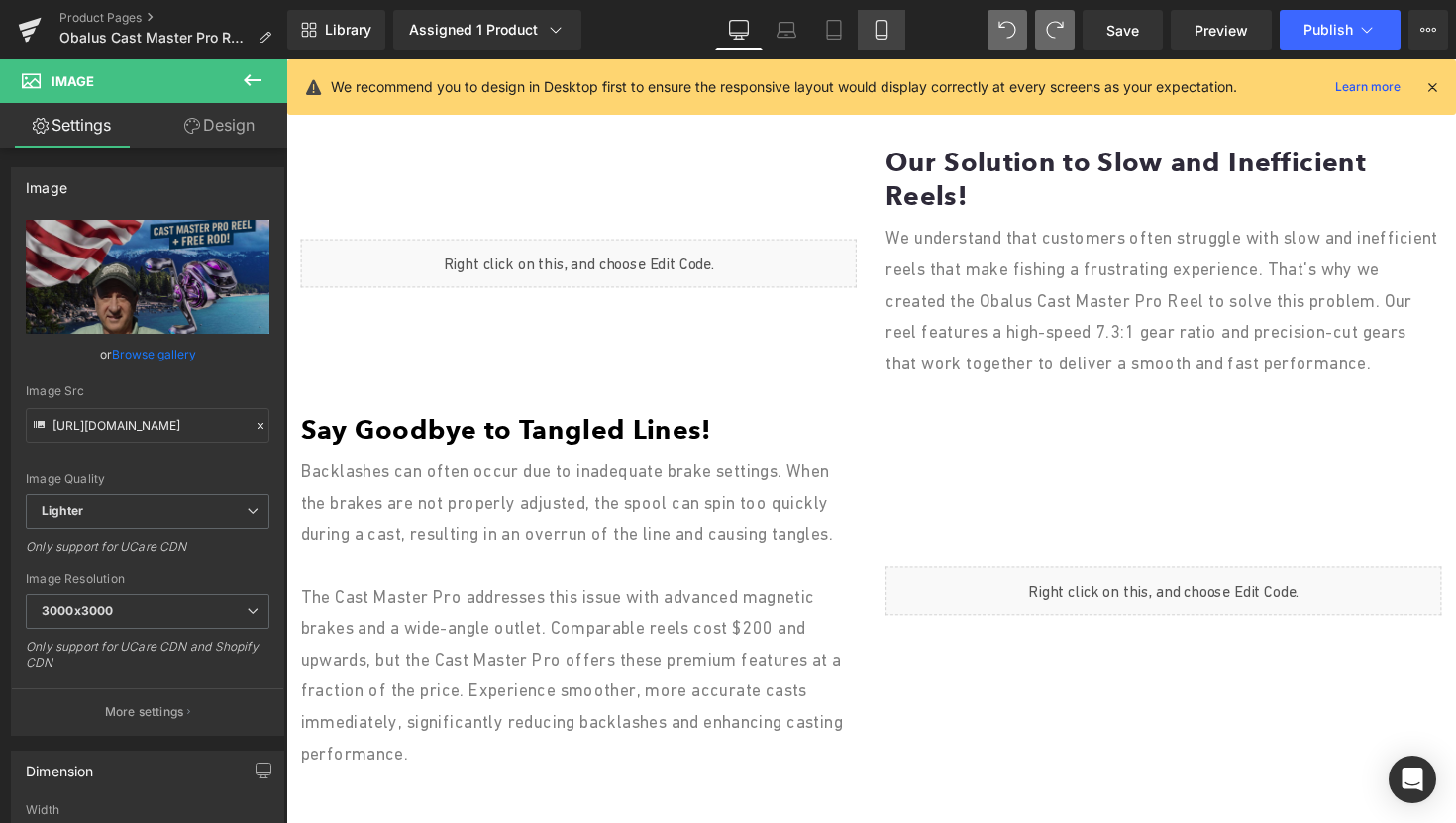 click 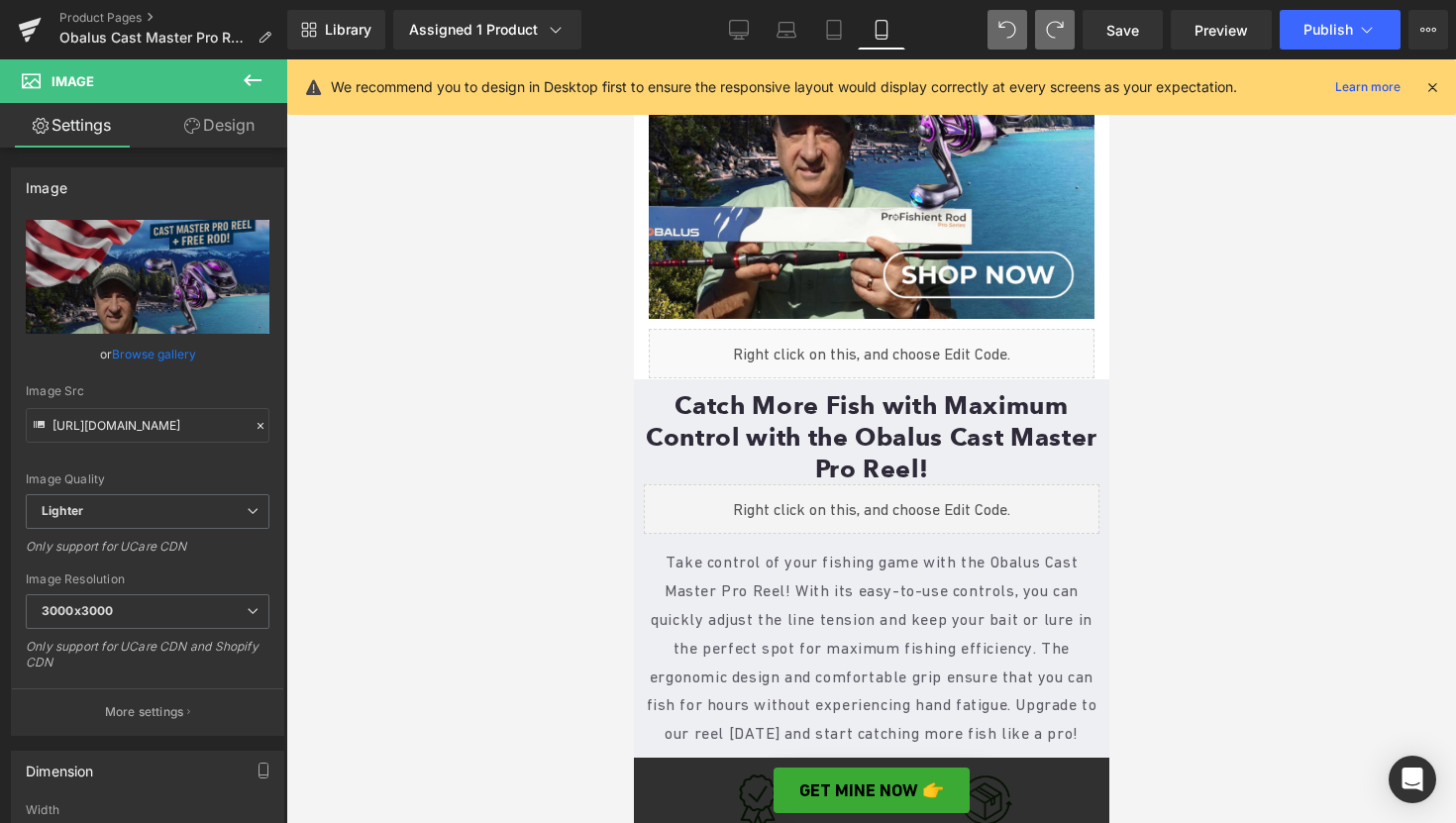 scroll, scrollTop: 2879, scrollLeft: 0, axis: vertical 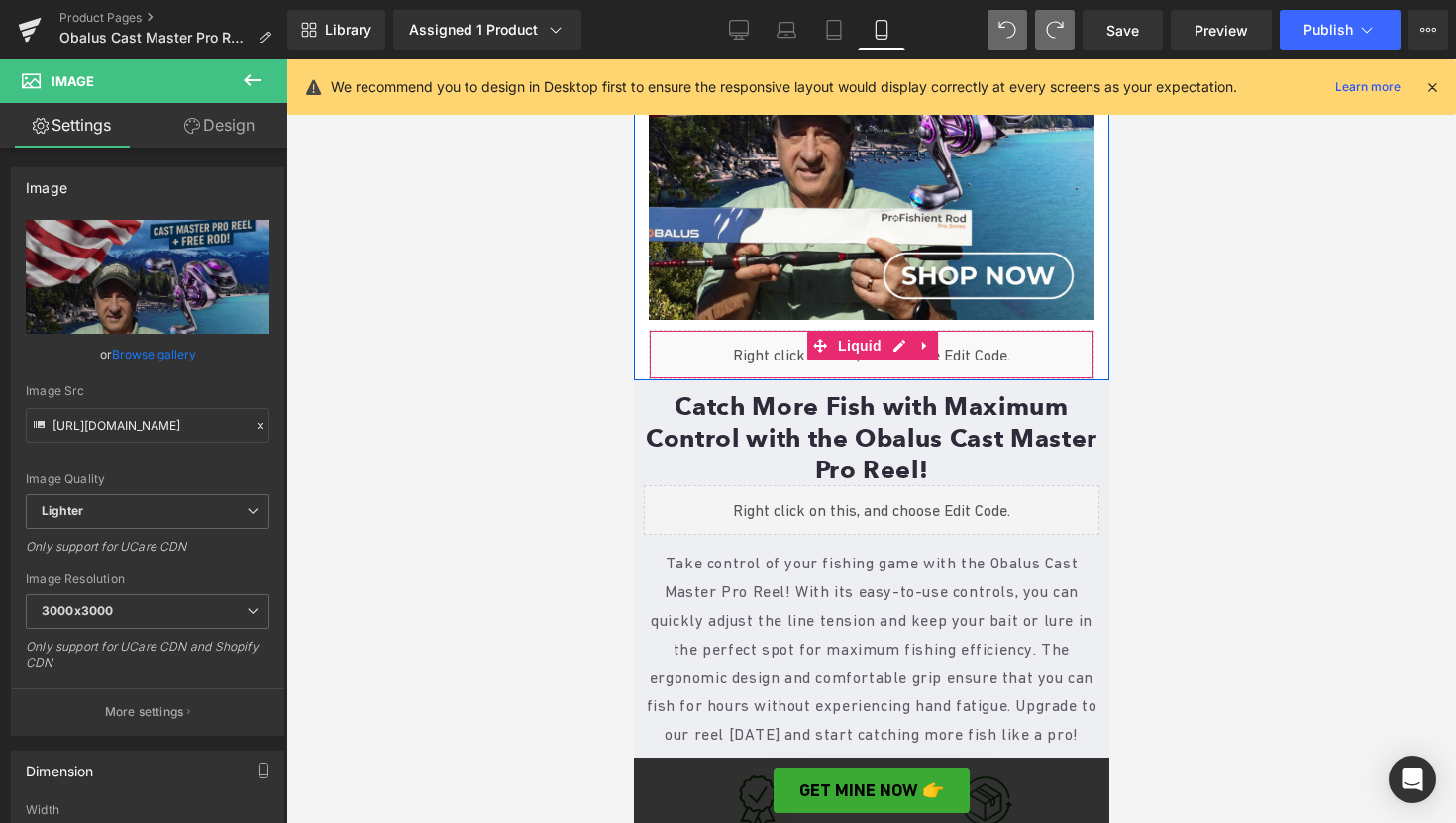 click on "Liquid" at bounding box center (871, 355) 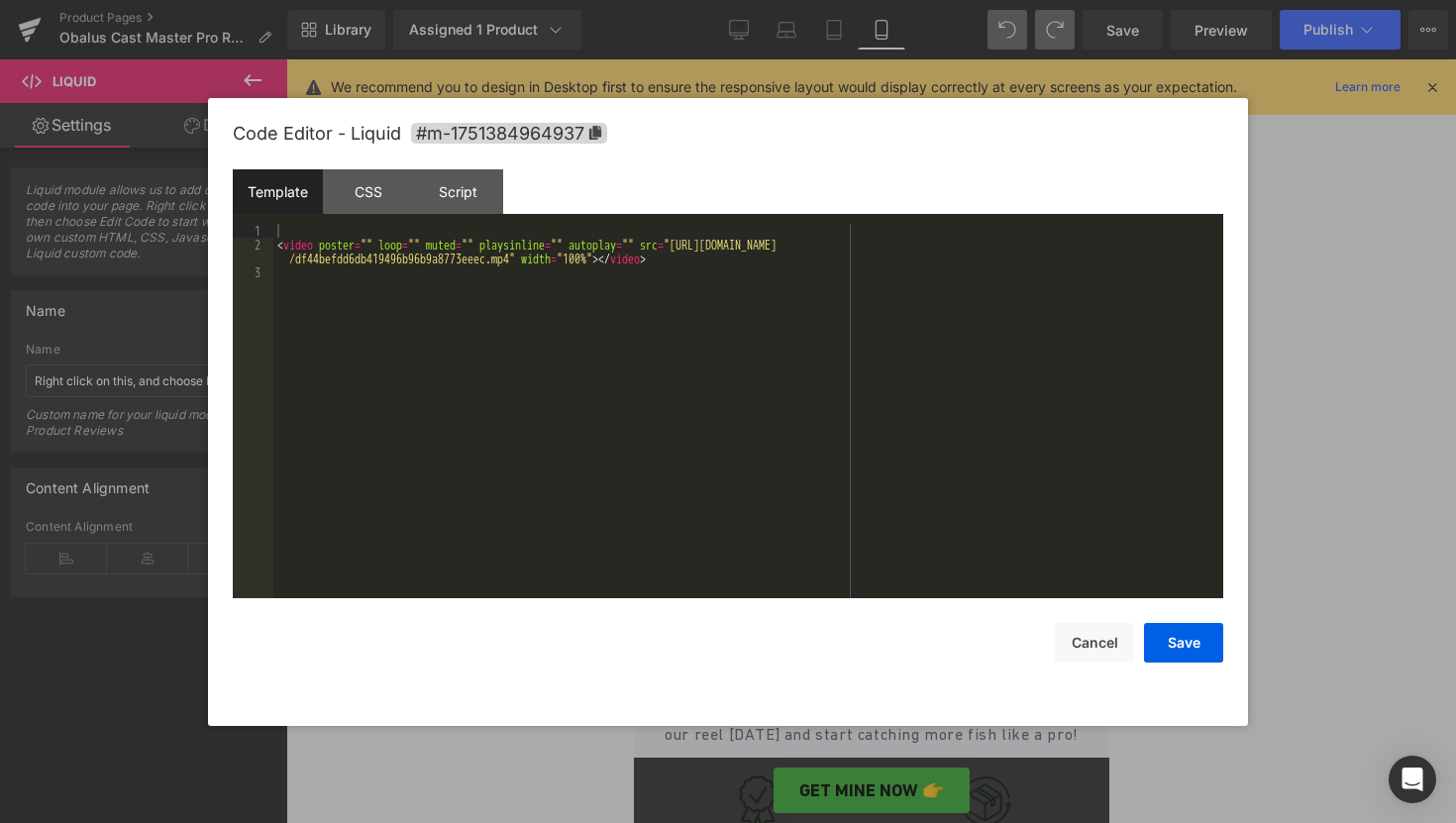click 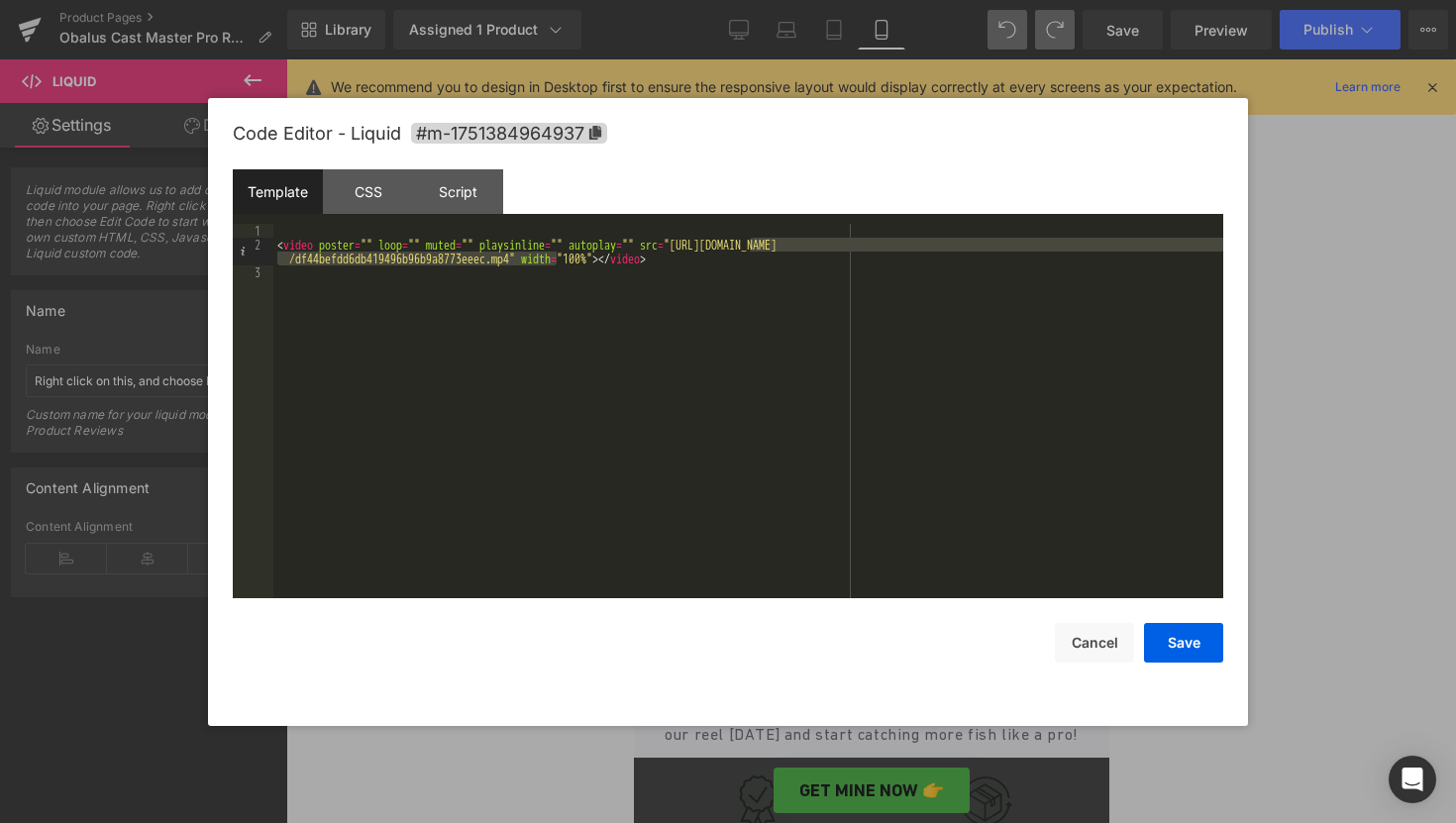 drag, startPoint x: 750, startPoint y: 240, endPoint x: 554, endPoint y: 259, distance: 196.91876 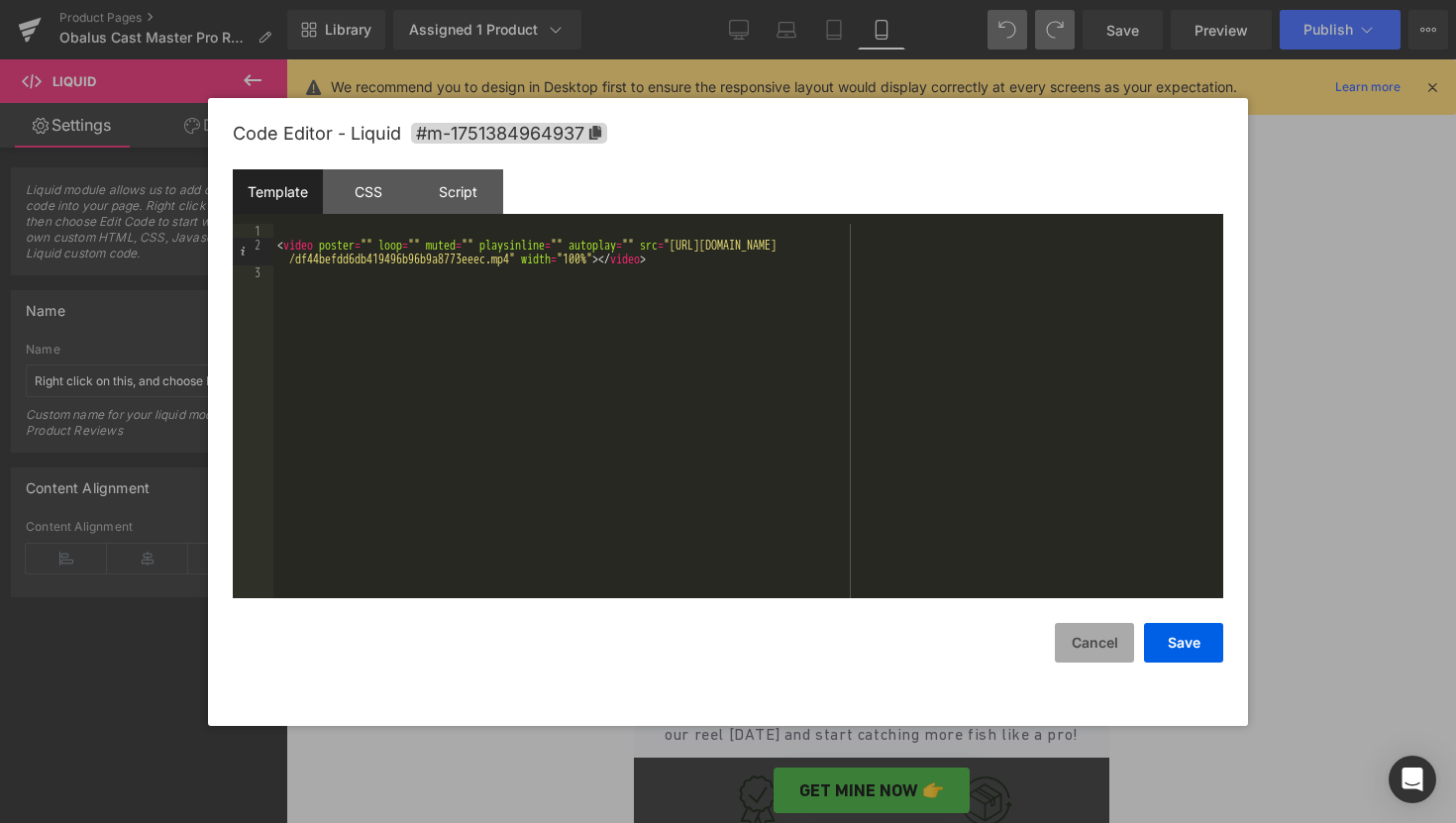 click on "Cancel" at bounding box center [1094, 643] 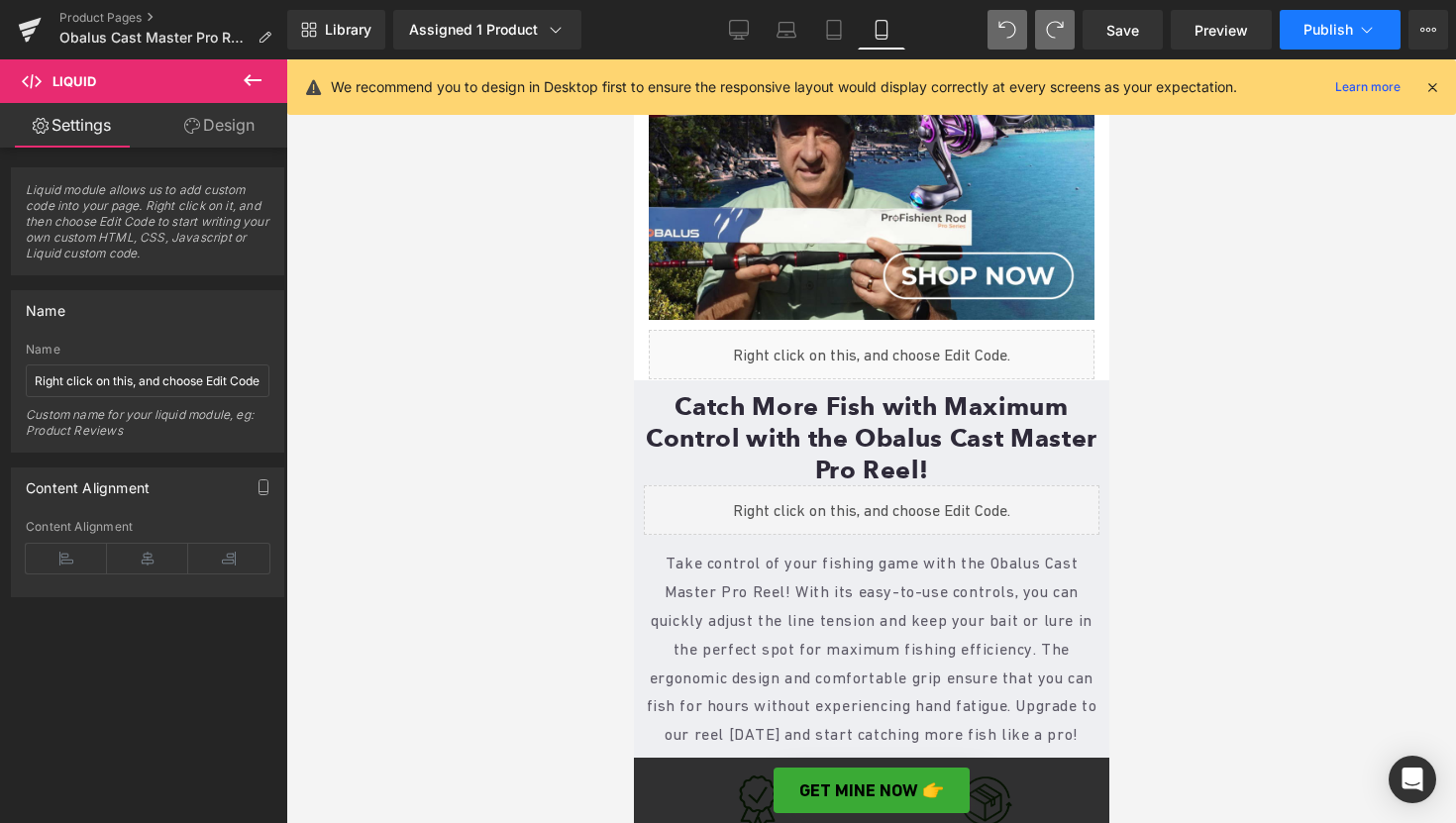 click on "Publish" at bounding box center (1340, 30) 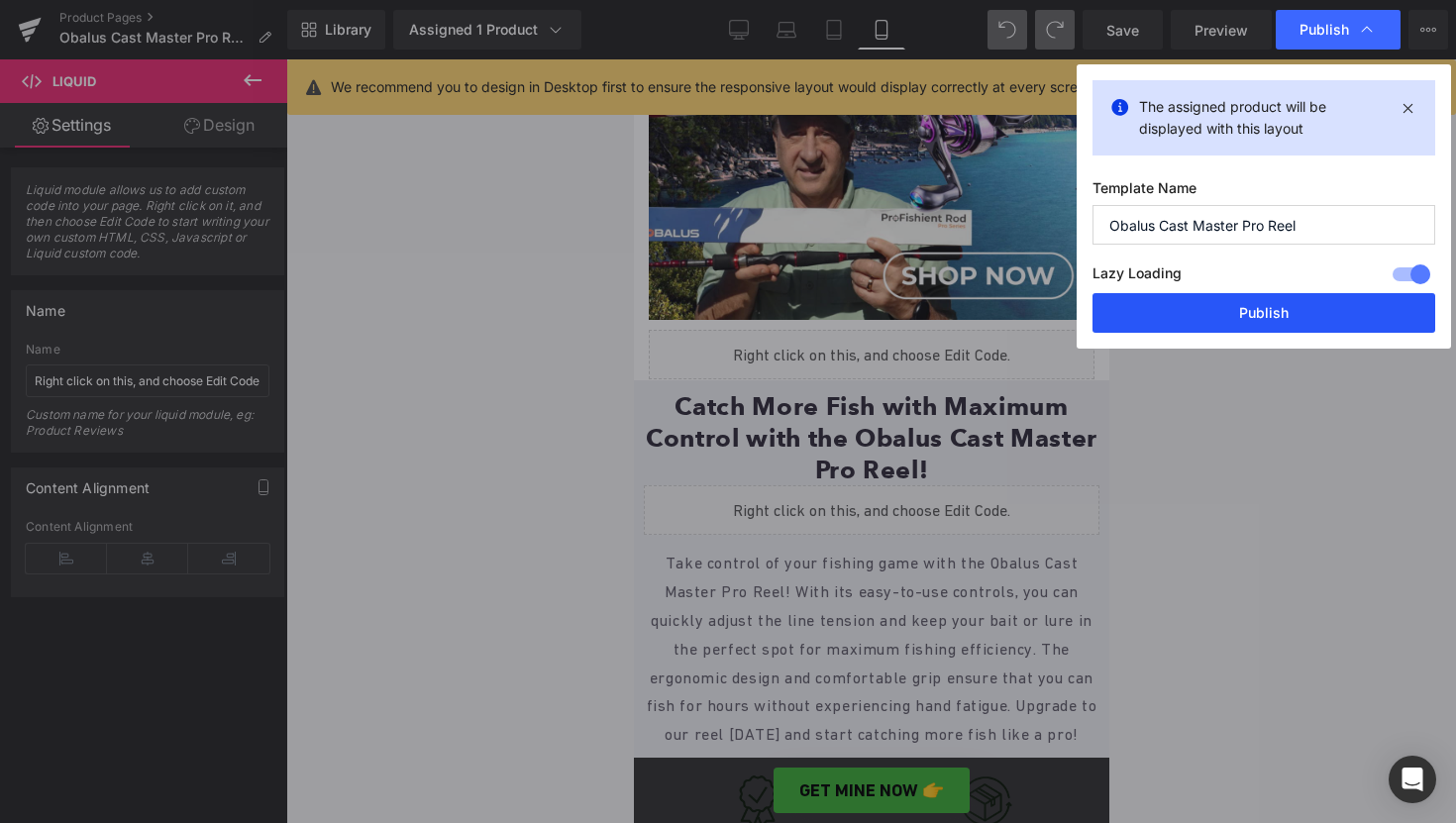 click on "Publish" at bounding box center (1264, 313) 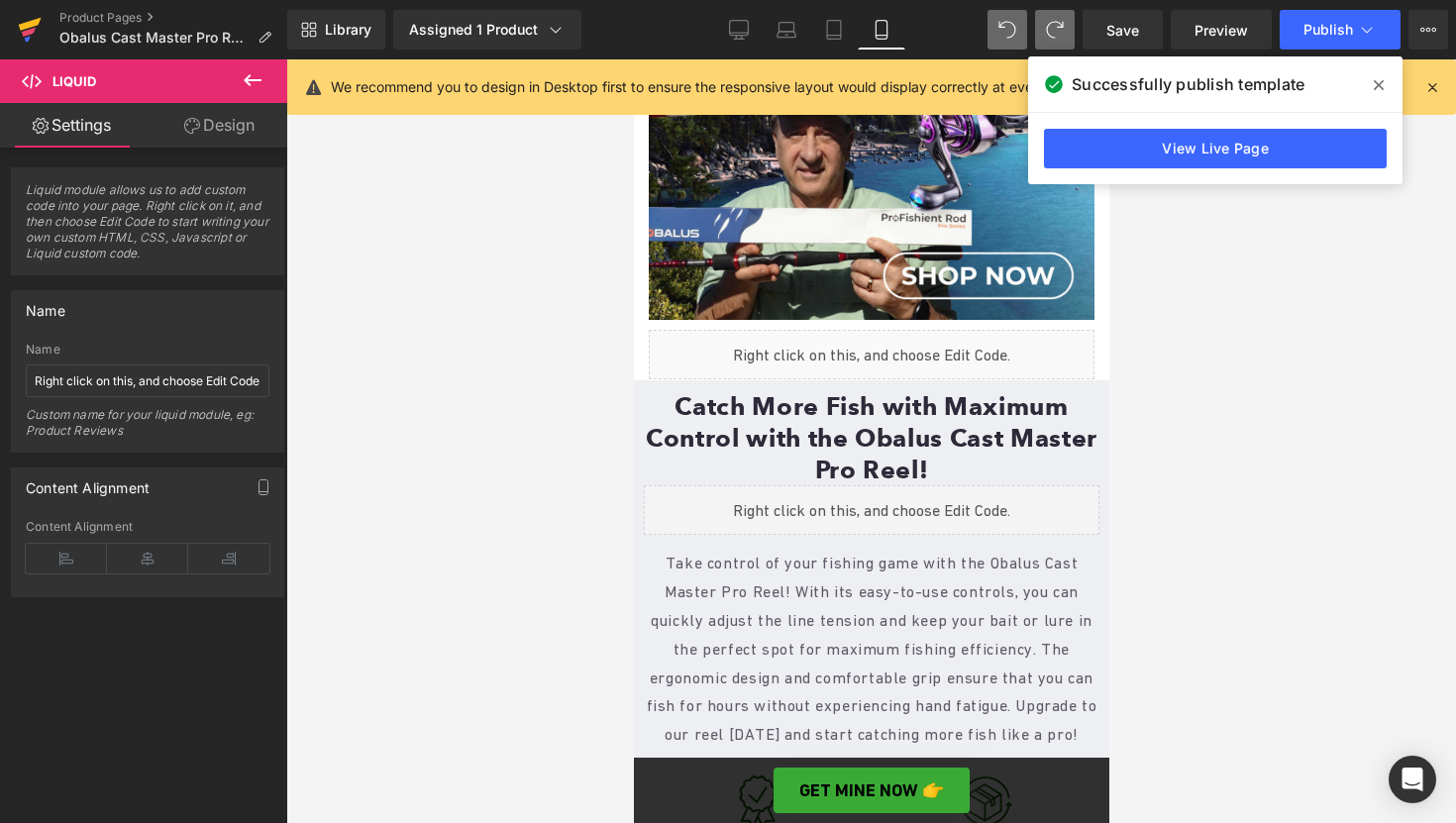 click 